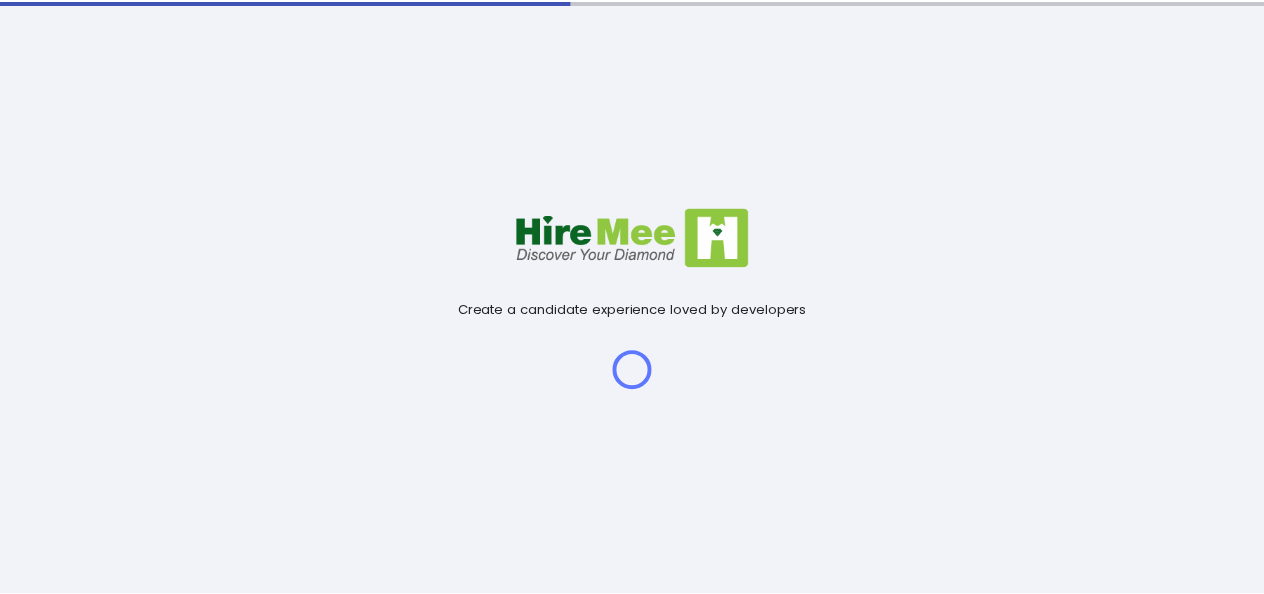 scroll, scrollTop: 0, scrollLeft: 0, axis: both 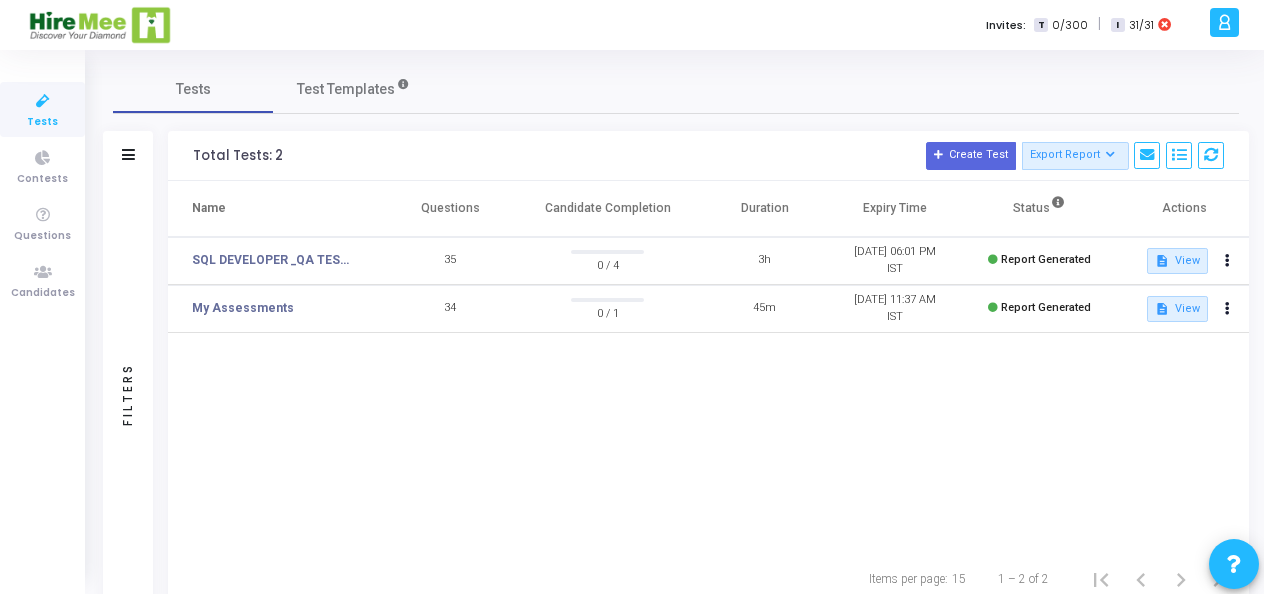 click on "Tests" at bounding box center (42, 109) 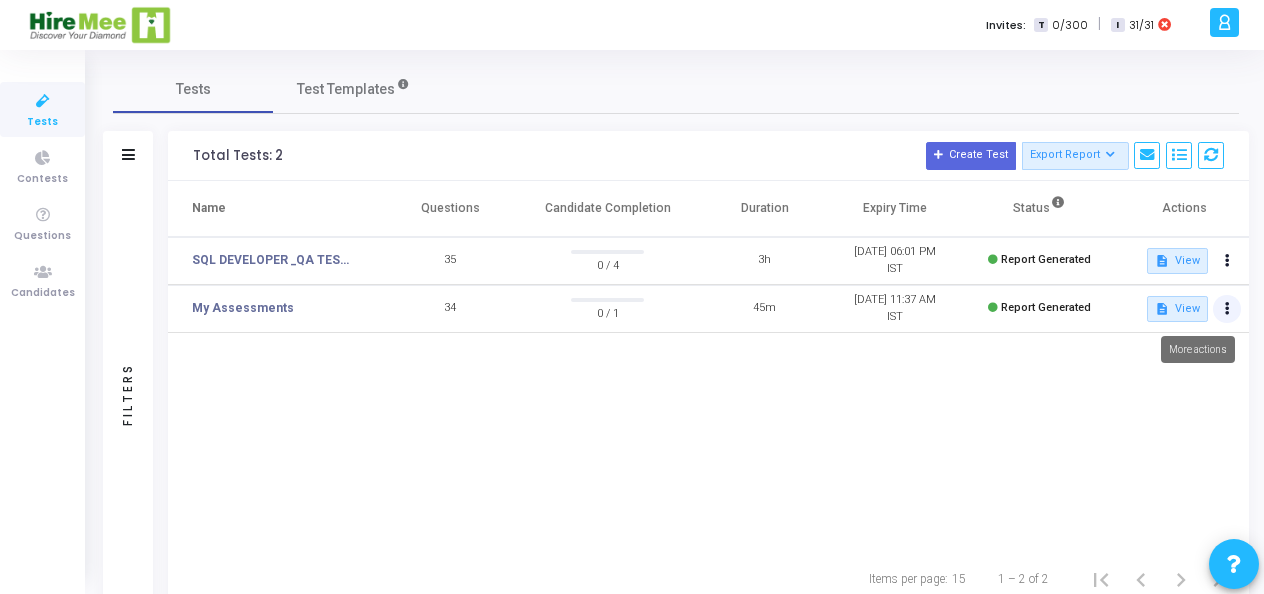 click 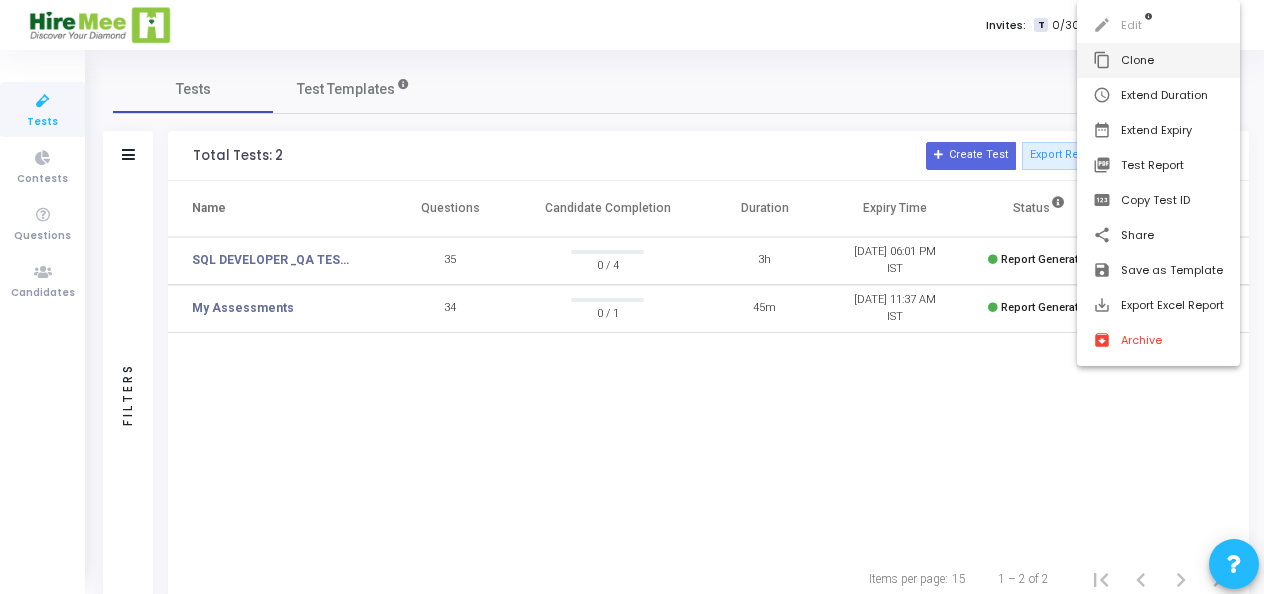 click on "content_copy  Clone" at bounding box center (1158, 60) 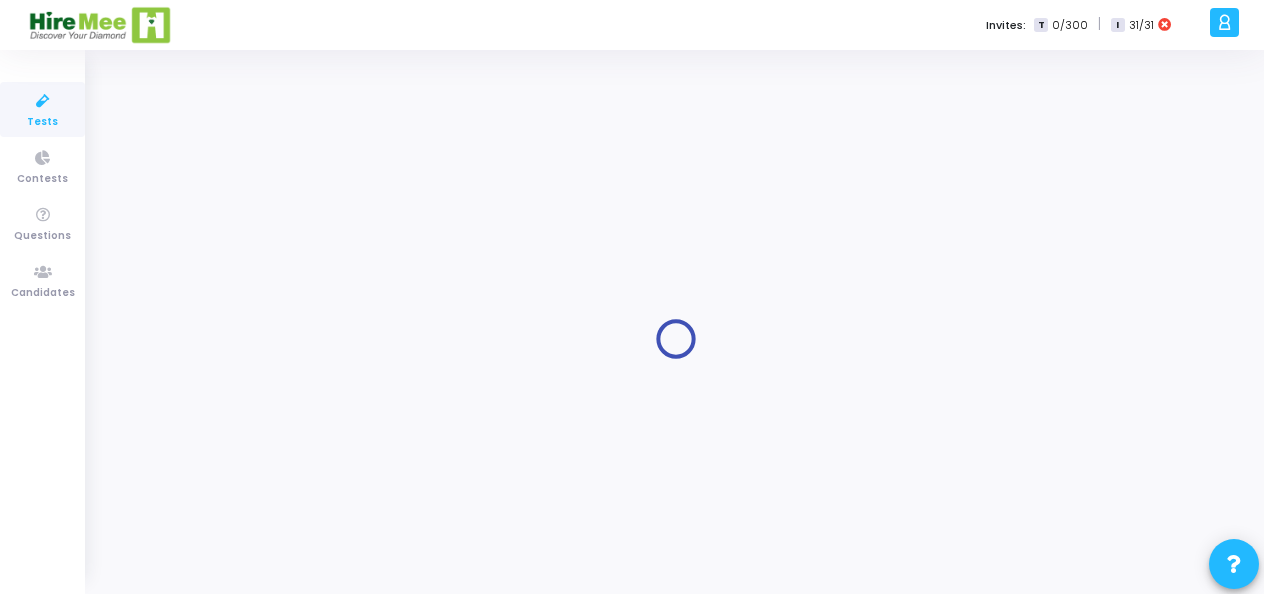 type on "My Assessments" 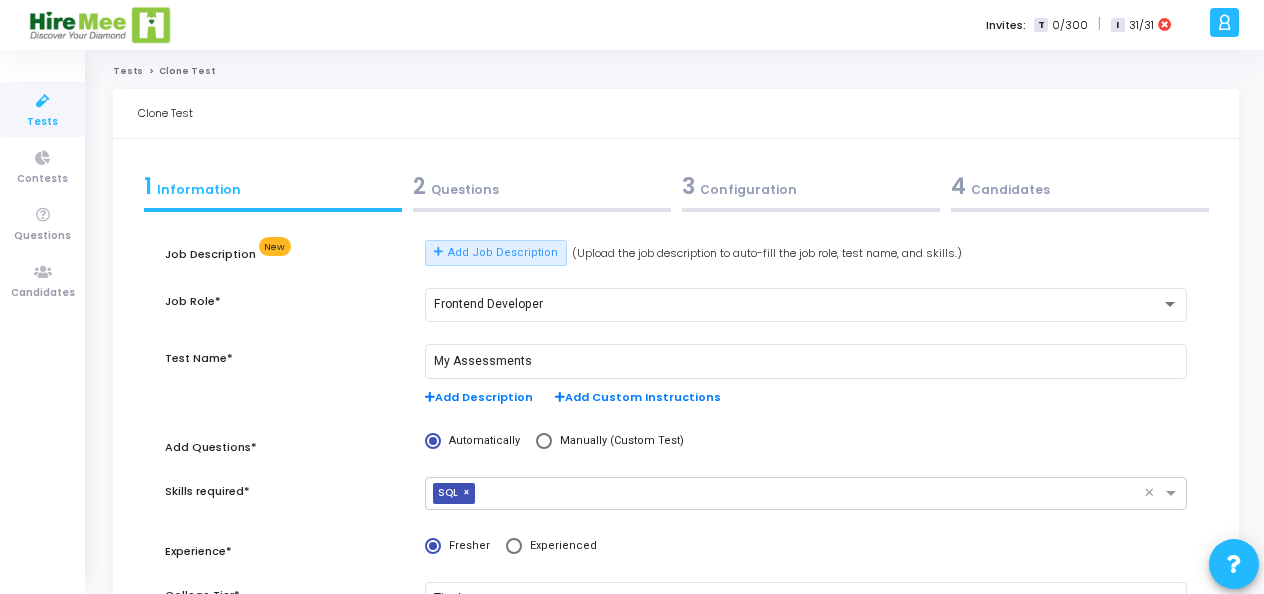scroll, scrollTop: 260, scrollLeft: 0, axis: vertical 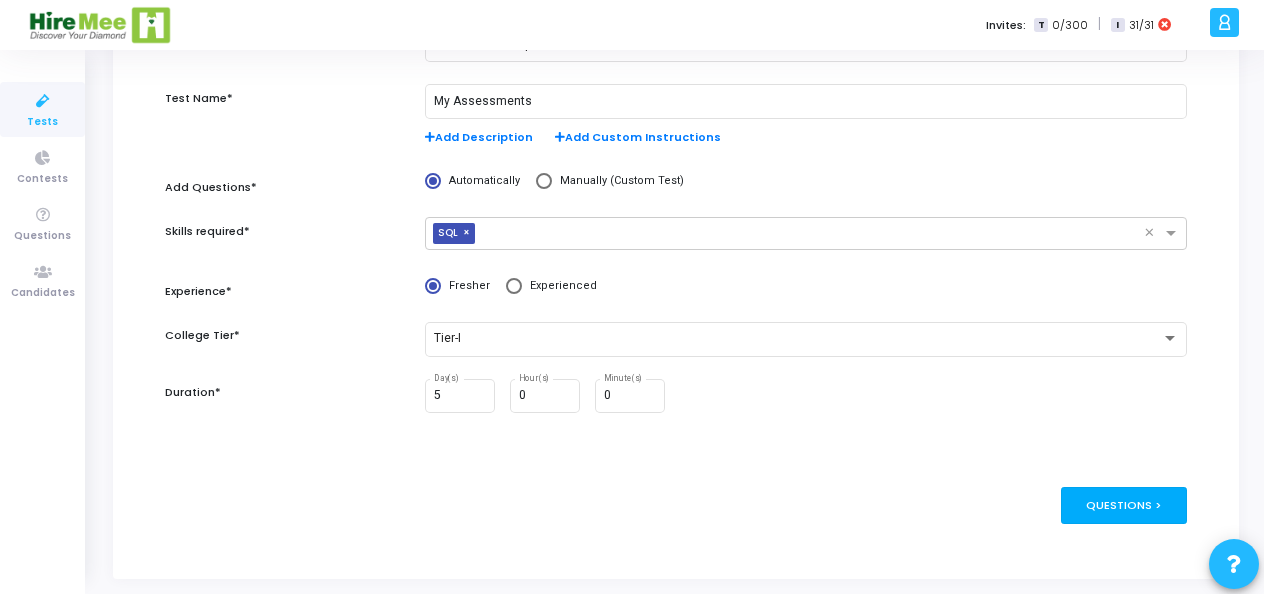 click on "Questions >" at bounding box center (1124, 505) 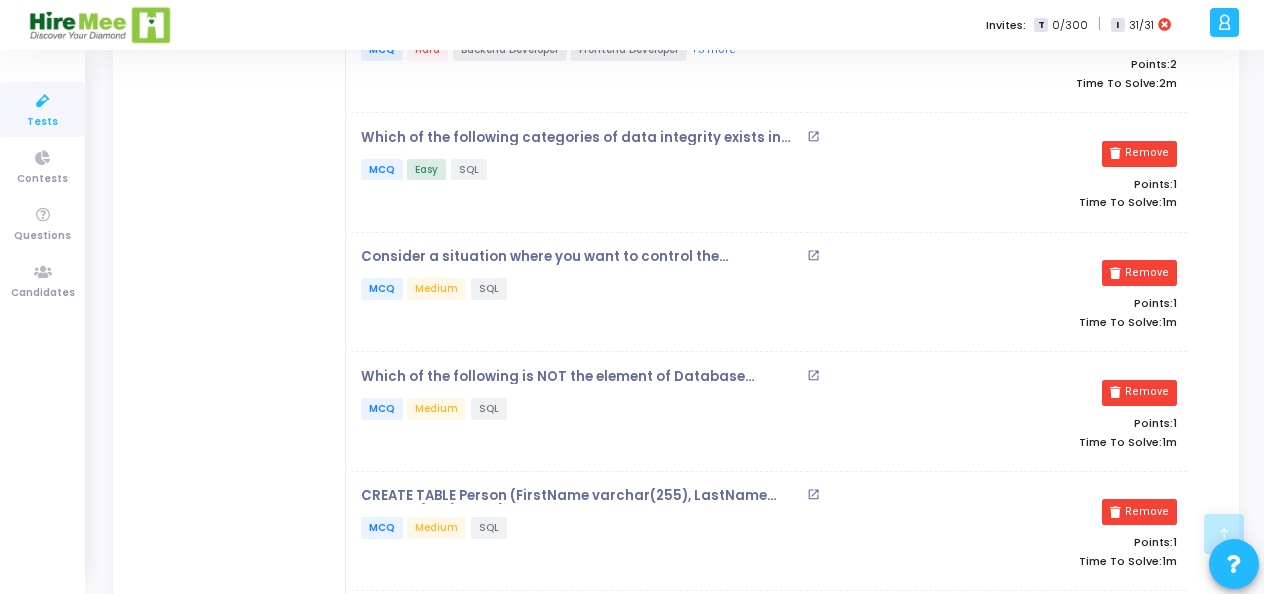 scroll, scrollTop: 3964, scrollLeft: 0, axis: vertical 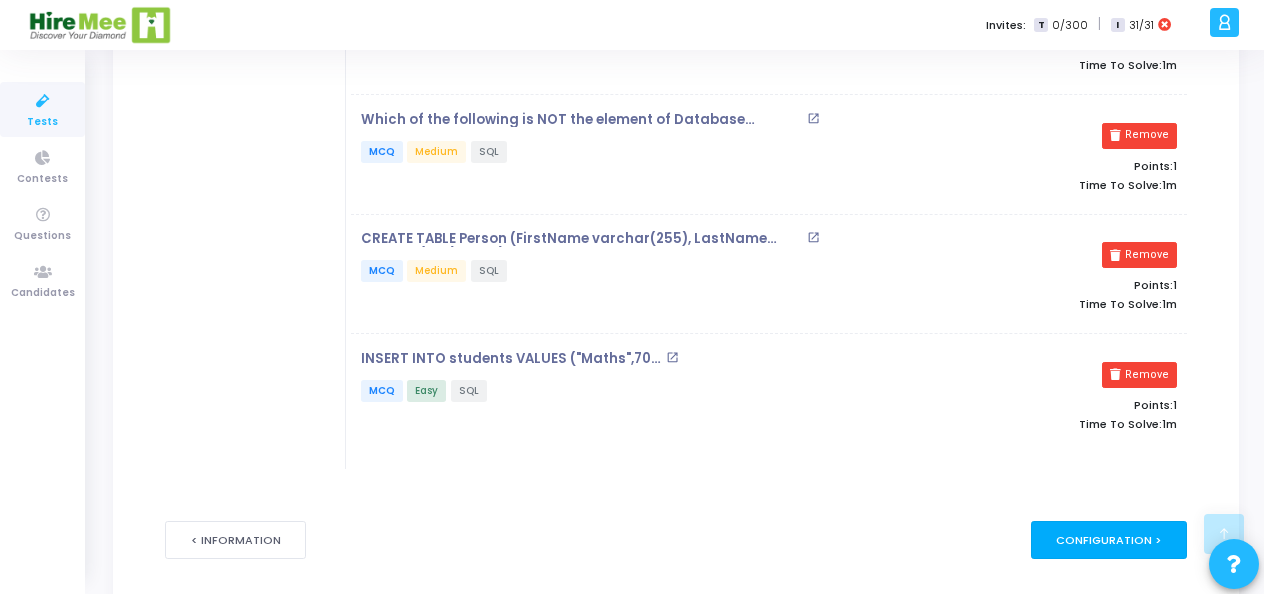 click on "Configuration >" at bounding box center [1109, 539] 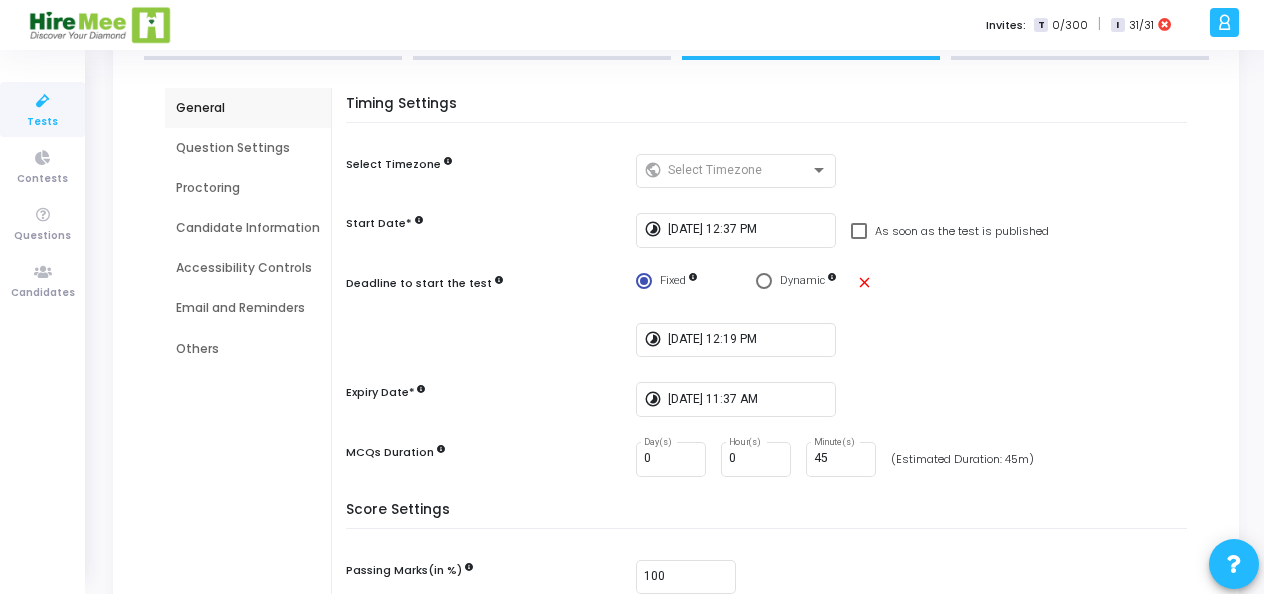 scroll, scrollTop: 0, scrollLeft: 0, axis: both 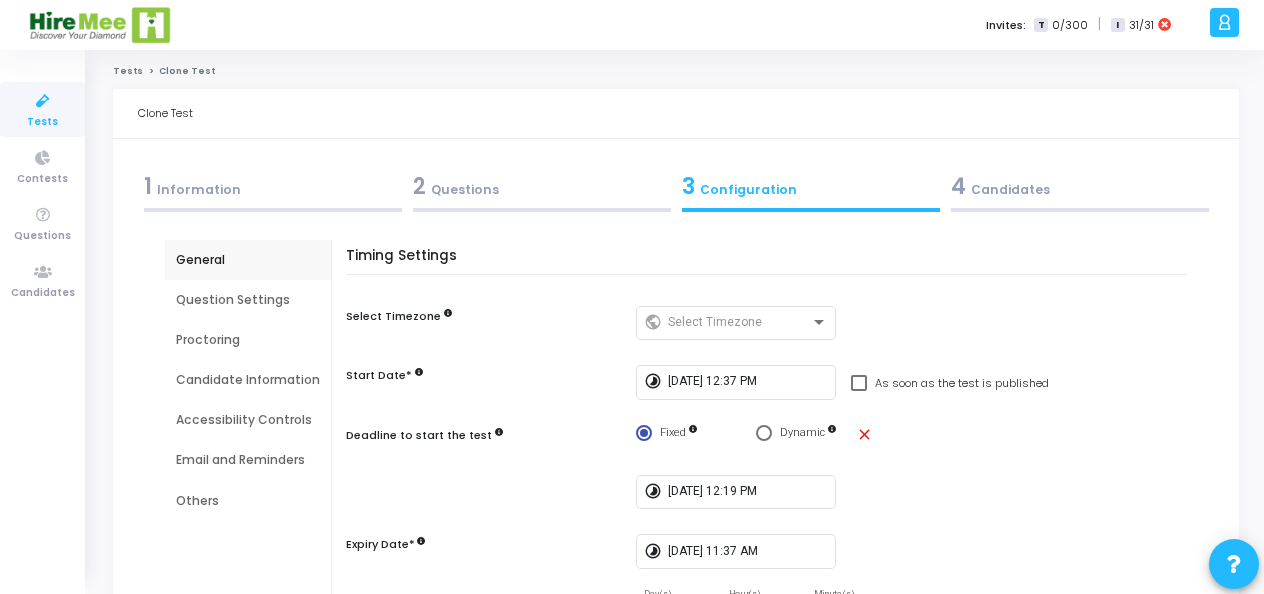 drag, startPoint x: 412, startPoint y: 379, endPoint x: 323, endPoint y: 377, distance: 89.02247 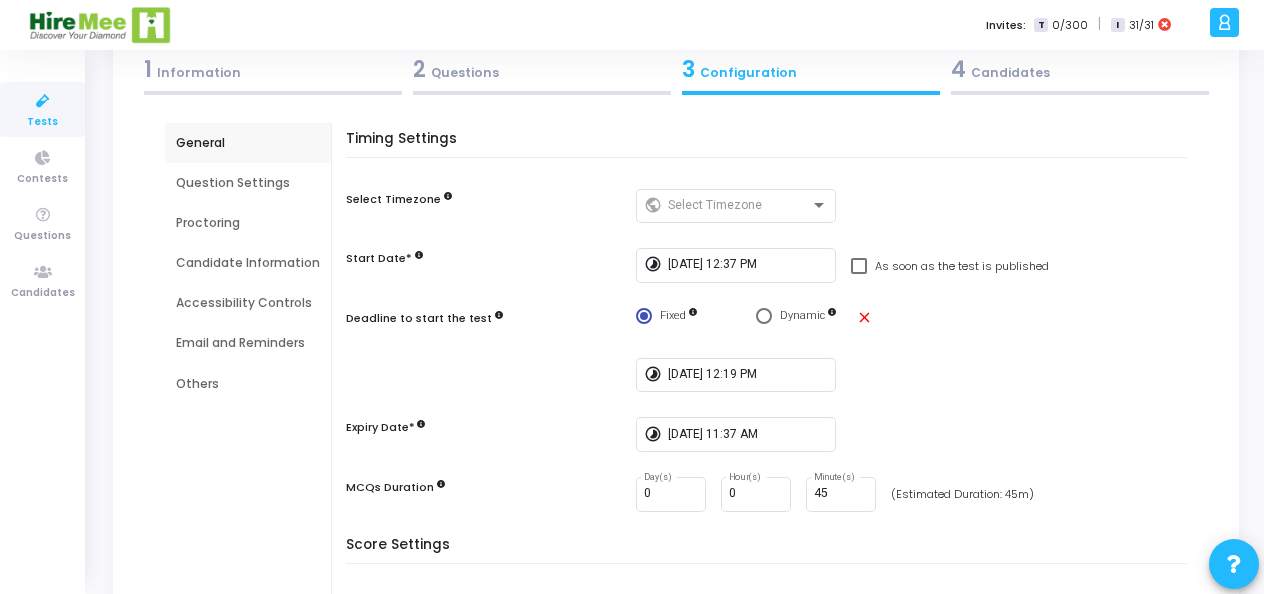 scroll, scrollTop: 111, scrollLeft: 0, axis: vertical 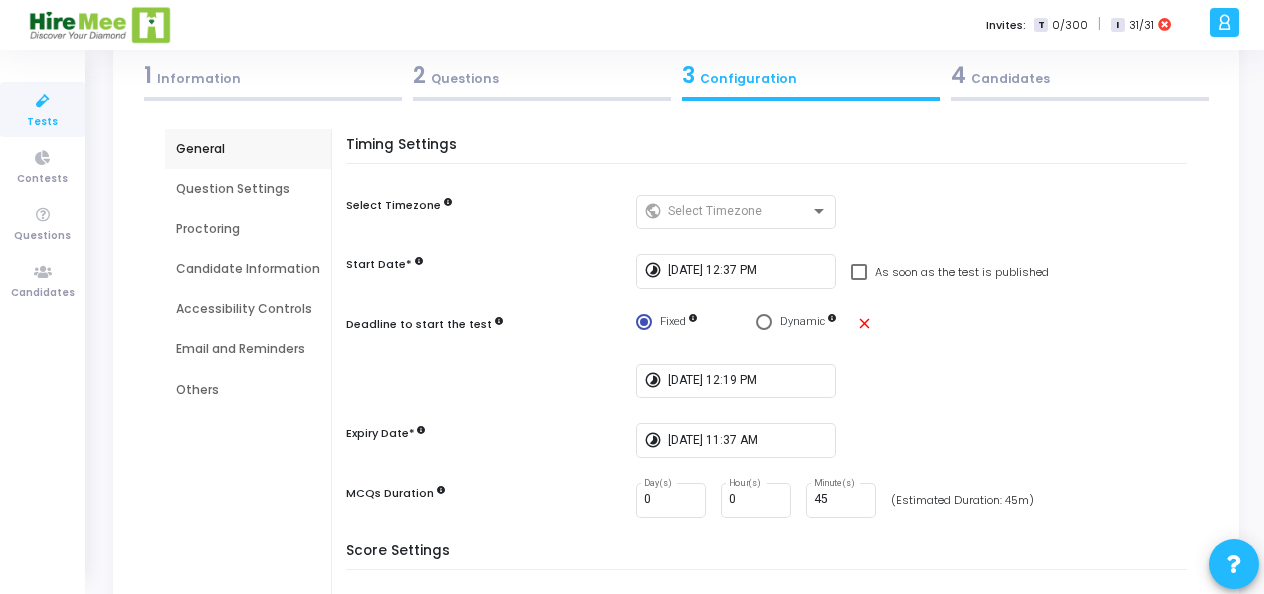 click on "Question Settings" at bounding box center (248, 189) 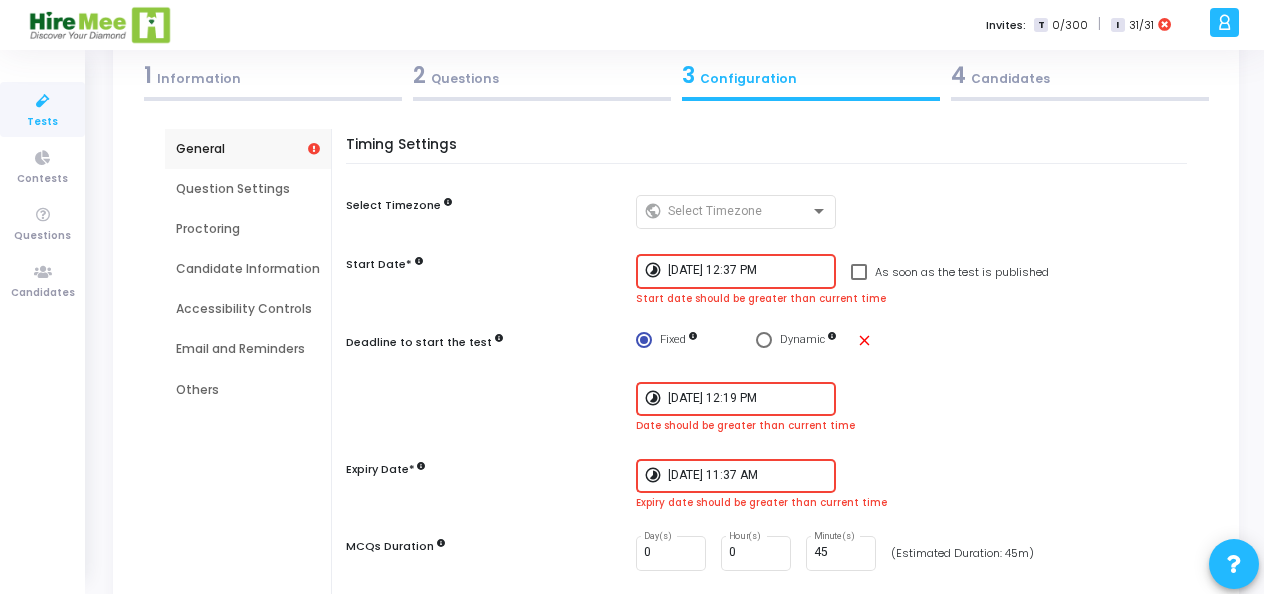 click on "timelapse [DATE] 12:37 PM    As soon as the test is published" at bounding box center [916, 271] 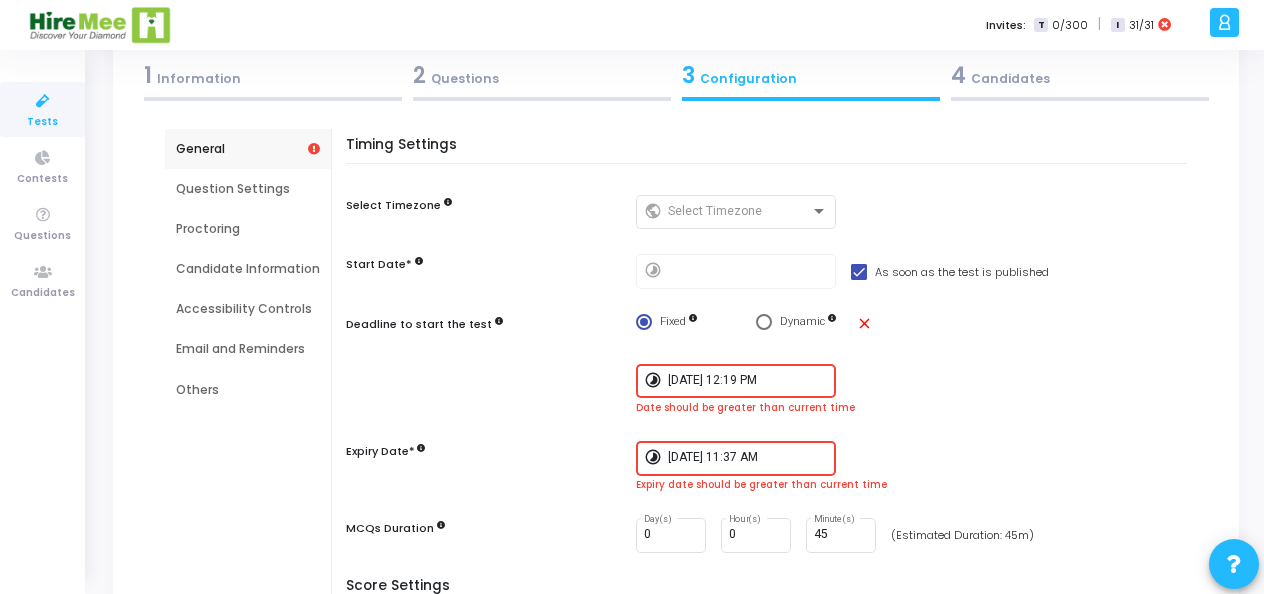 click on "timelapse" at bounding box center [656, 382] 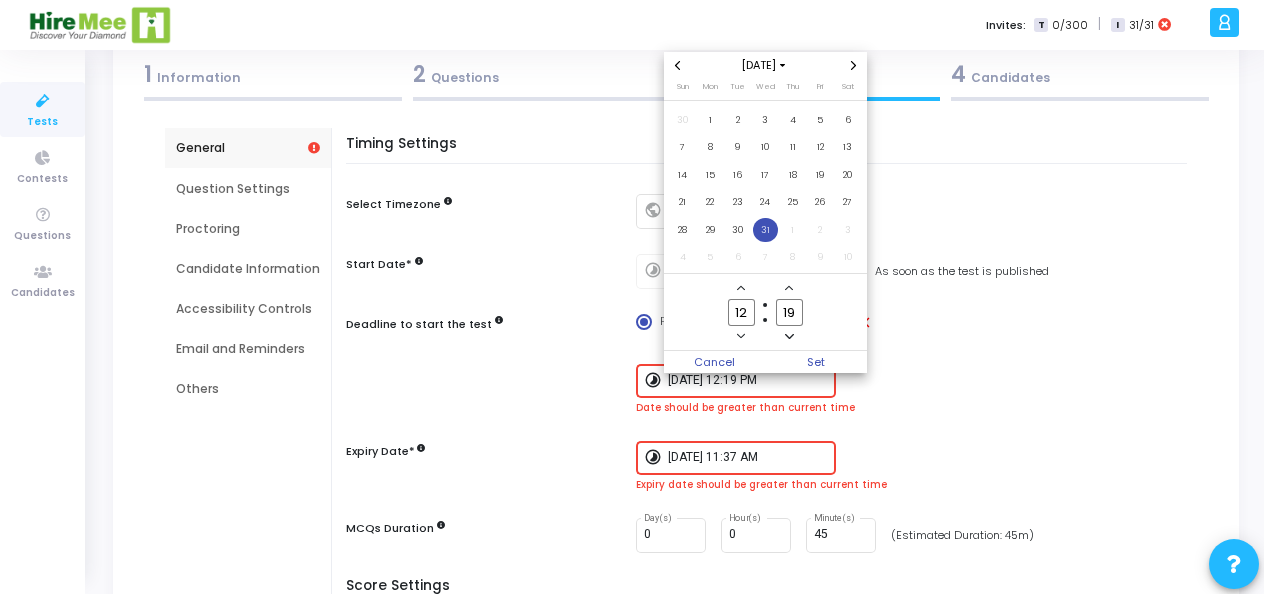 scroll, scrollTop: 0, scrollLeft: 0, axis: both 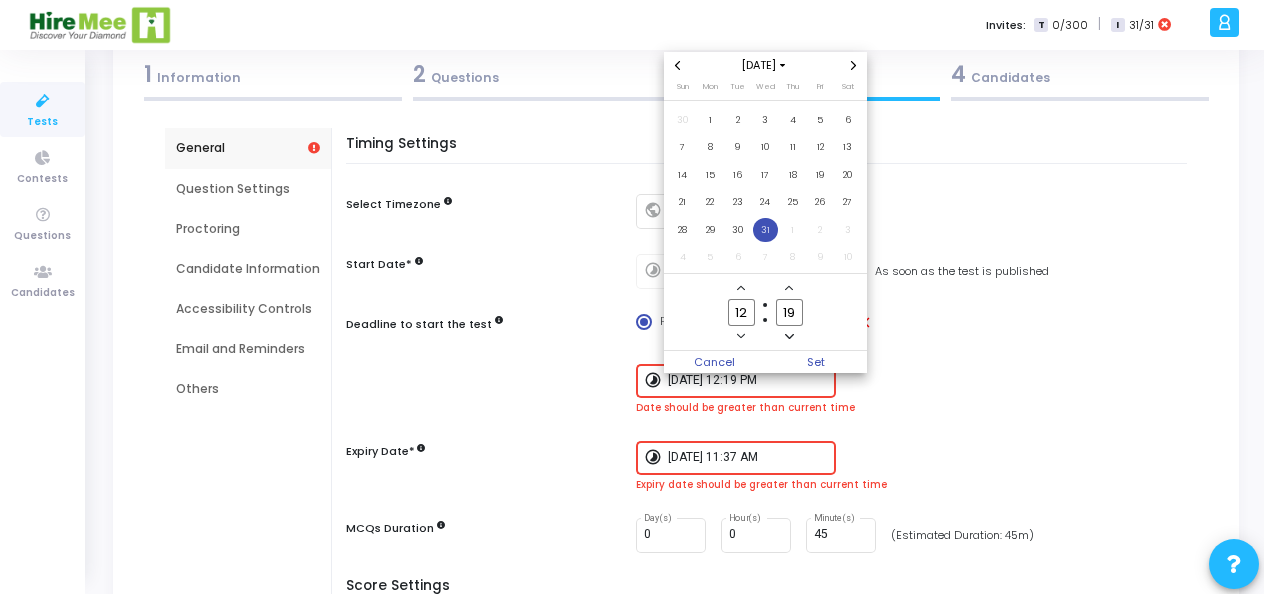 click 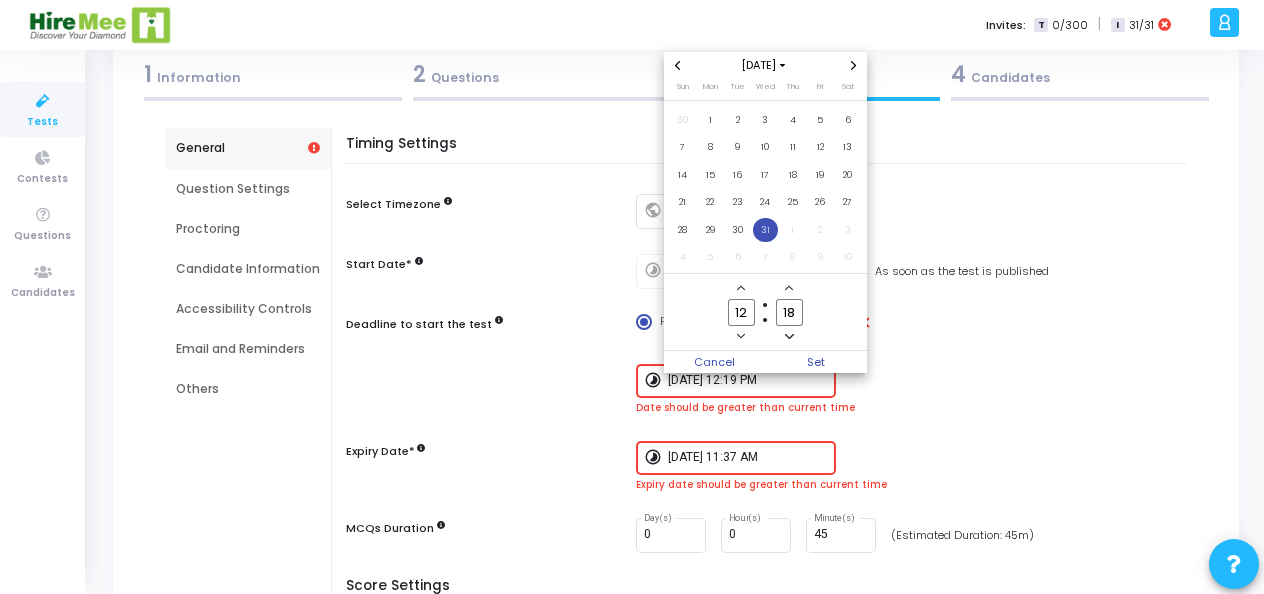 click 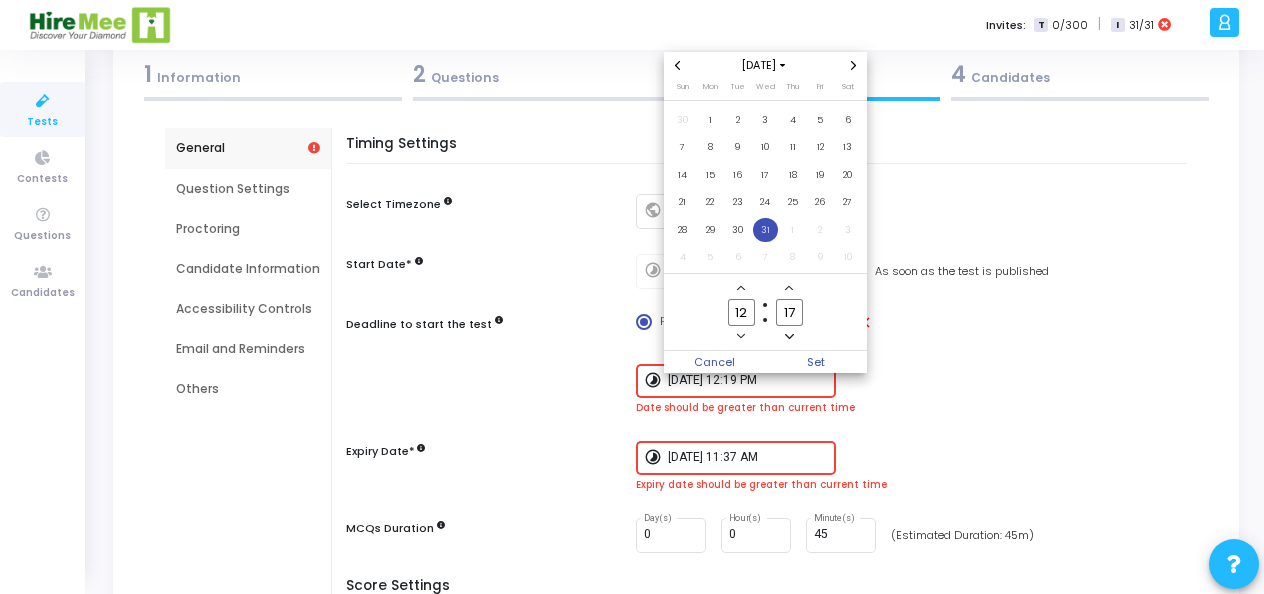 click 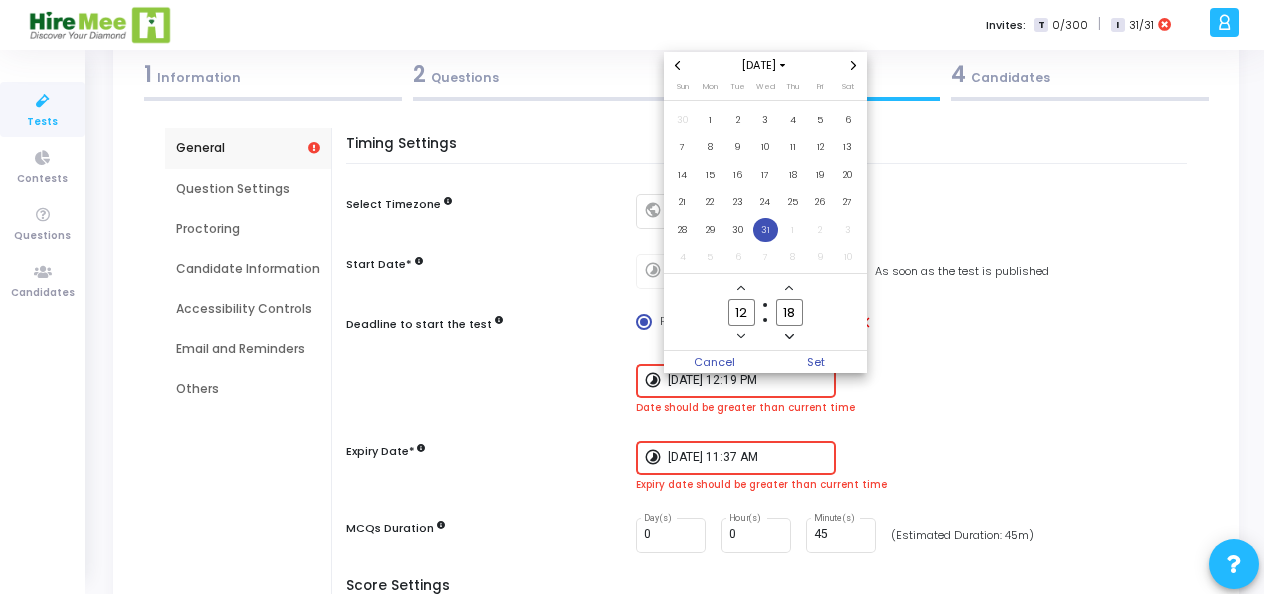 click 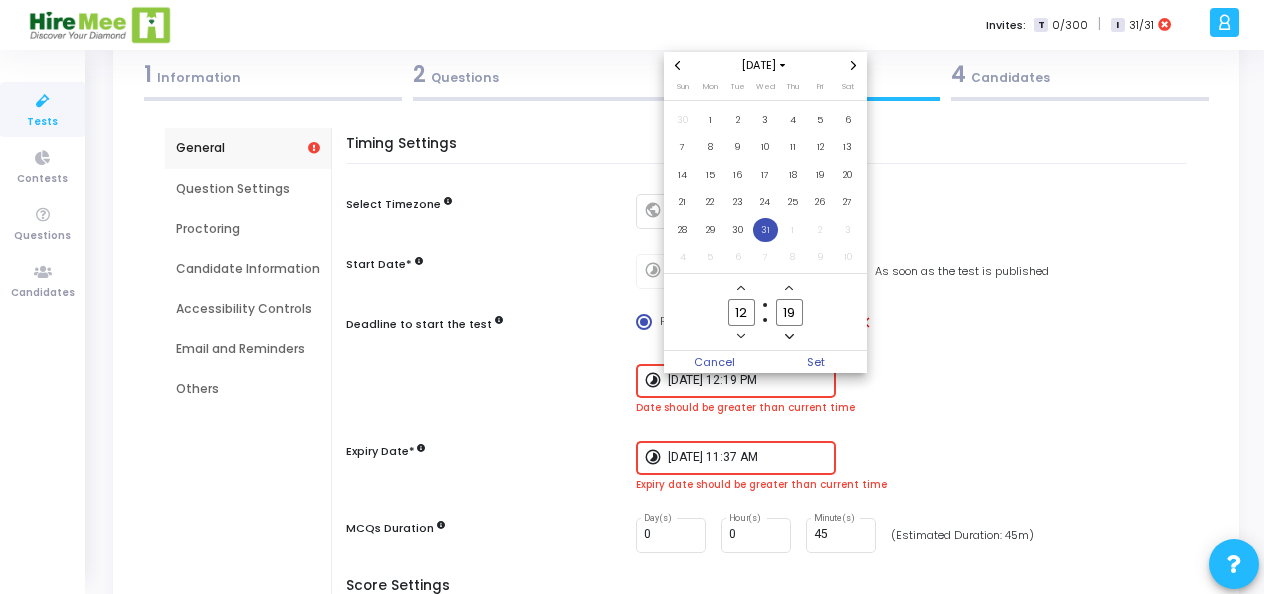 click 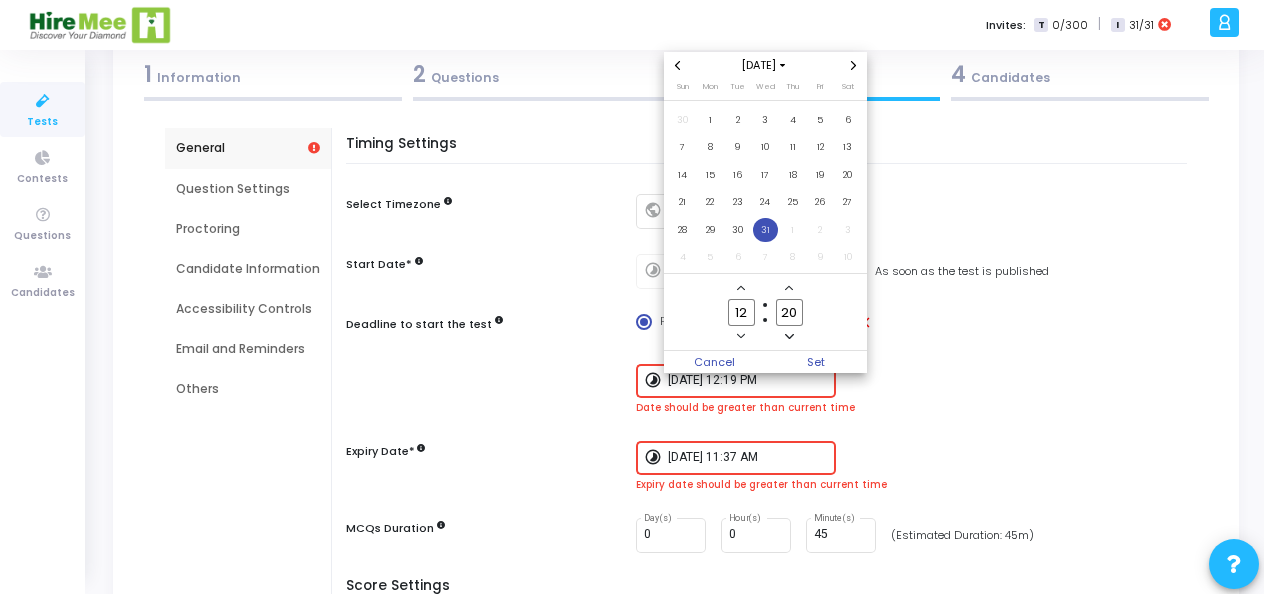 click 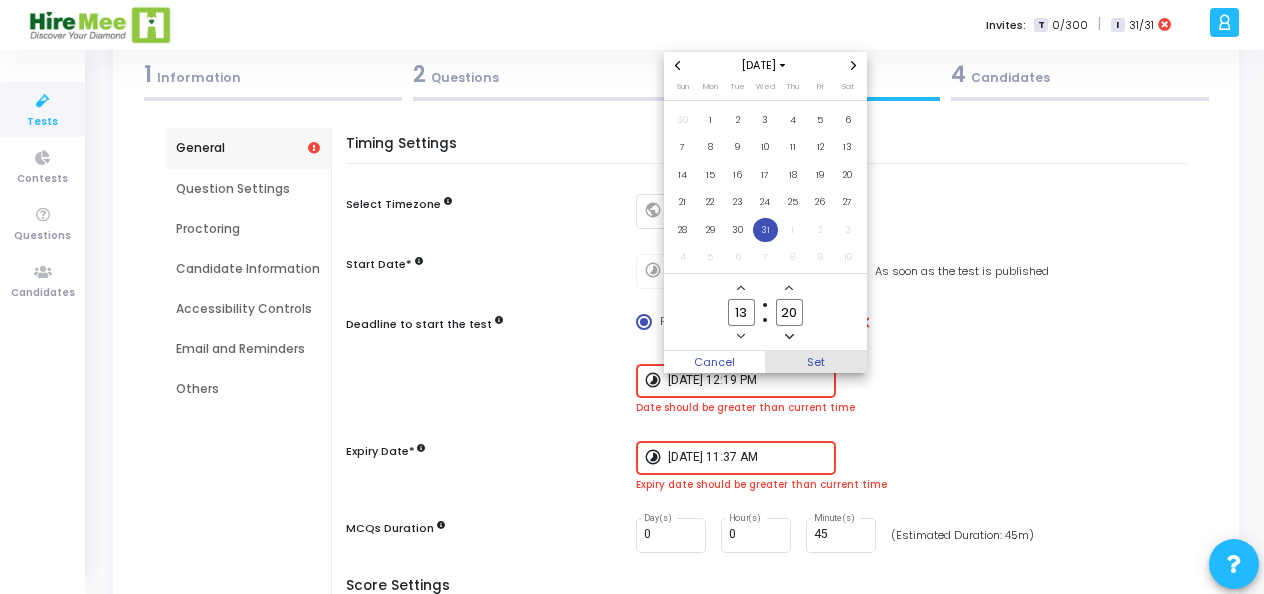 click on "Set" at bounding box center (816, 362) 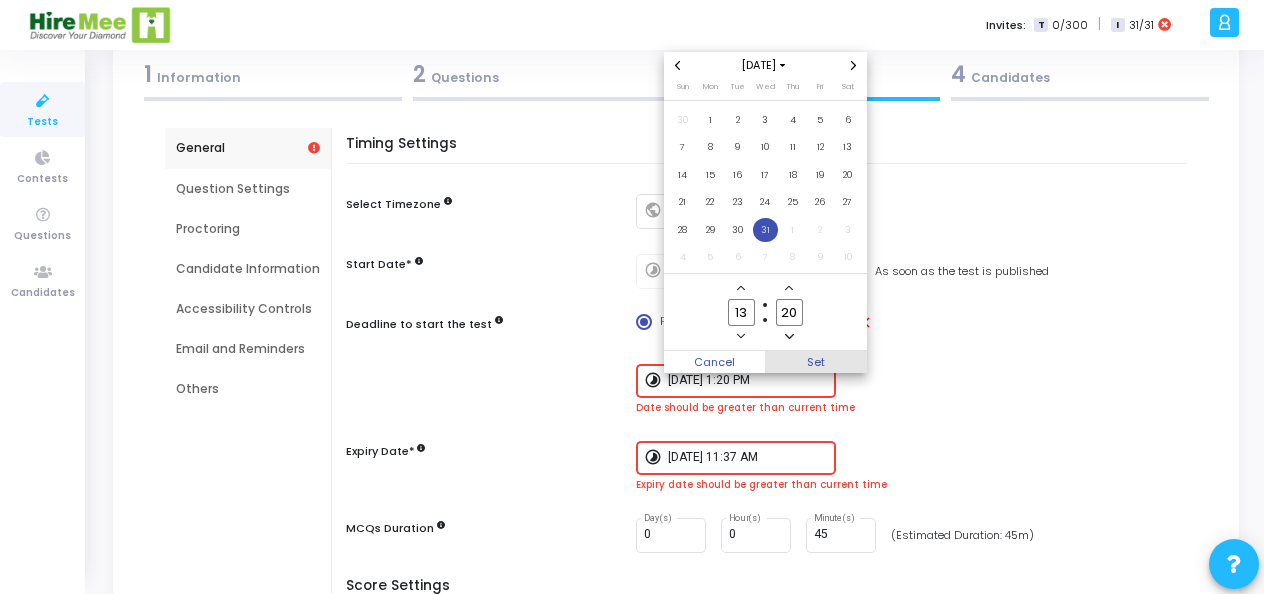scroll, scrollTop: 111, scrollLeft: 0, axis: vertical 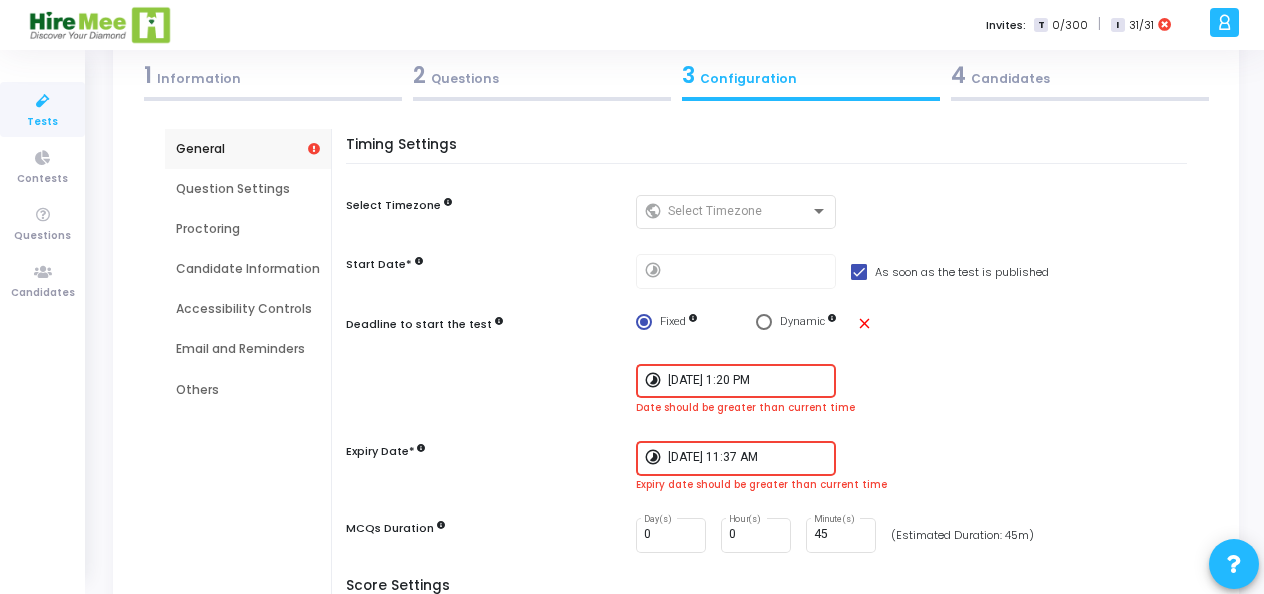 click on "[DATE] 11:37 AM" at bounding box center [748, 458] 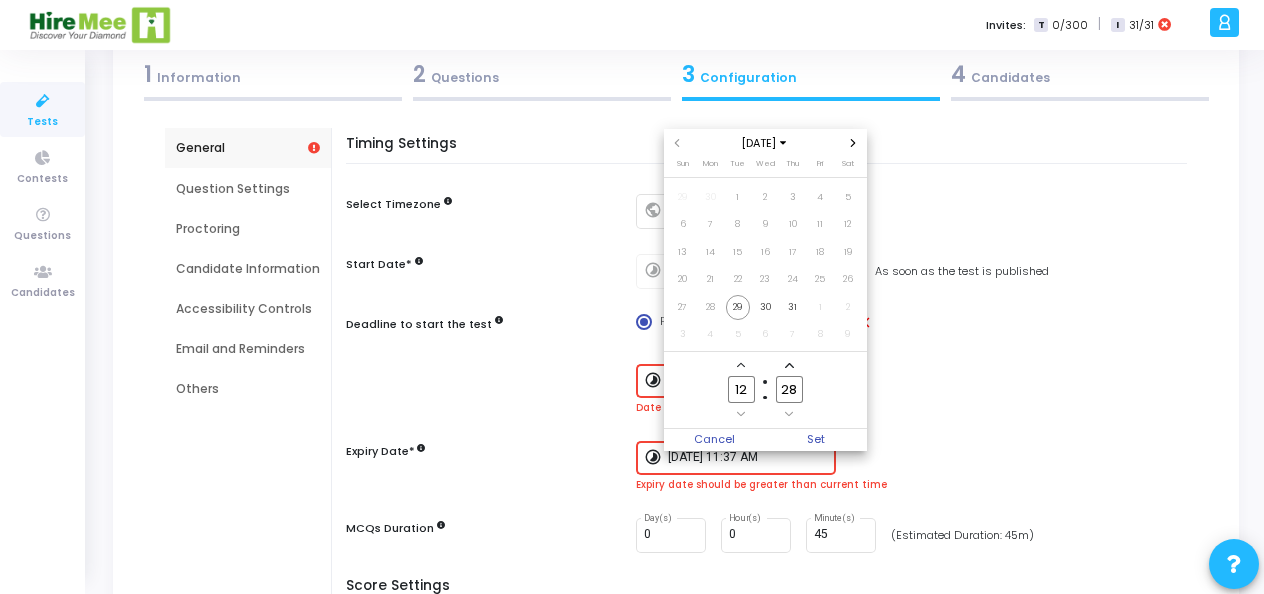 scroll, scrollTop: 0, scrollLeft: 0, axis: both 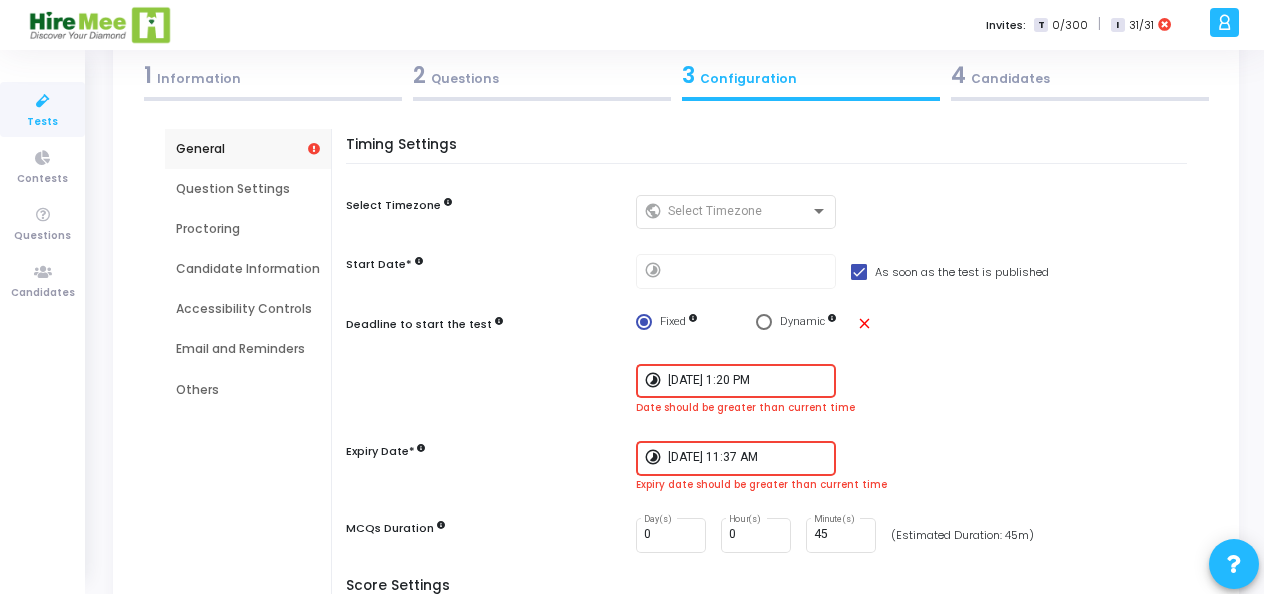 click on "[DATE] 1:20 PM" at bounding box center [748, 381] 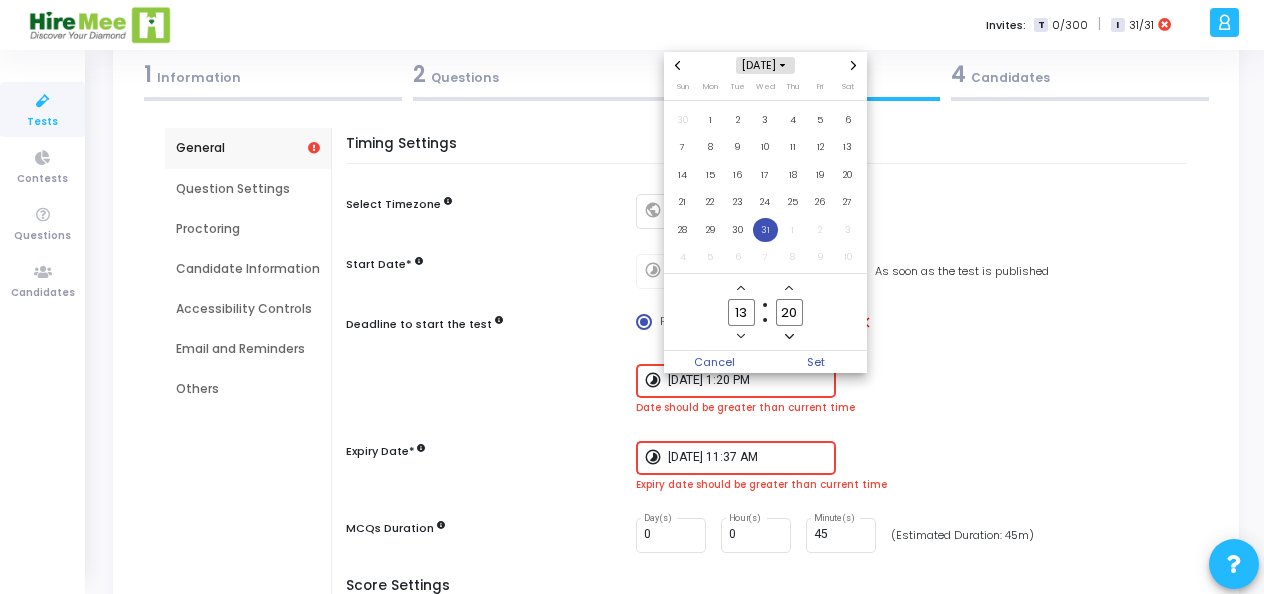 click 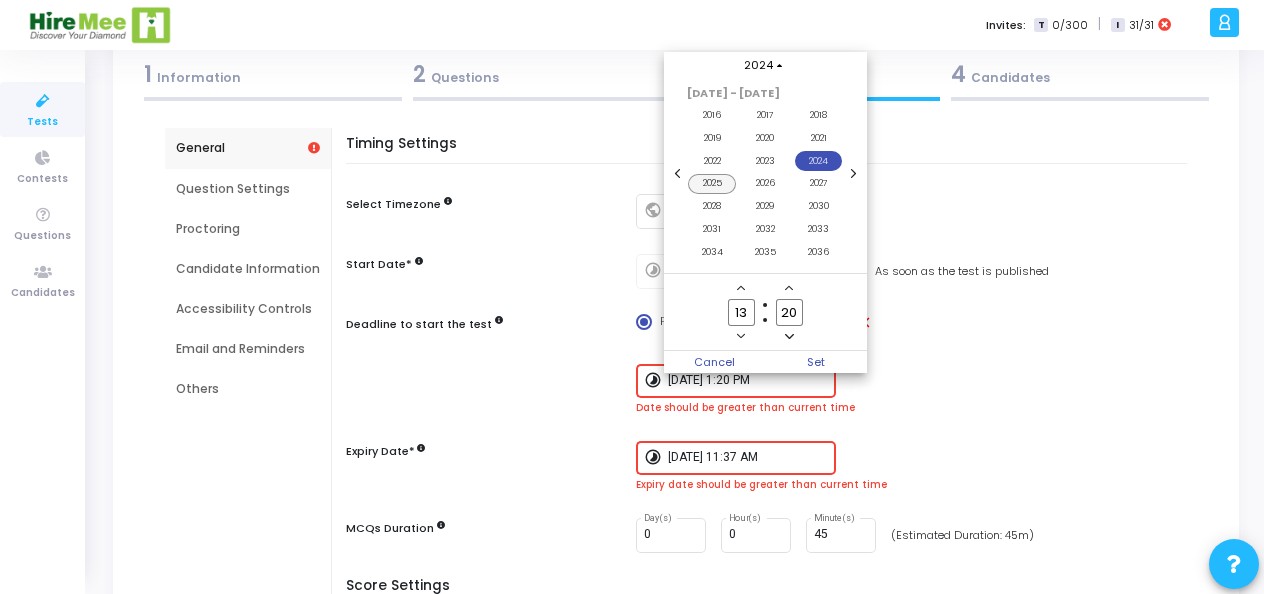 click on "2025" at bounding box center [712, 184] 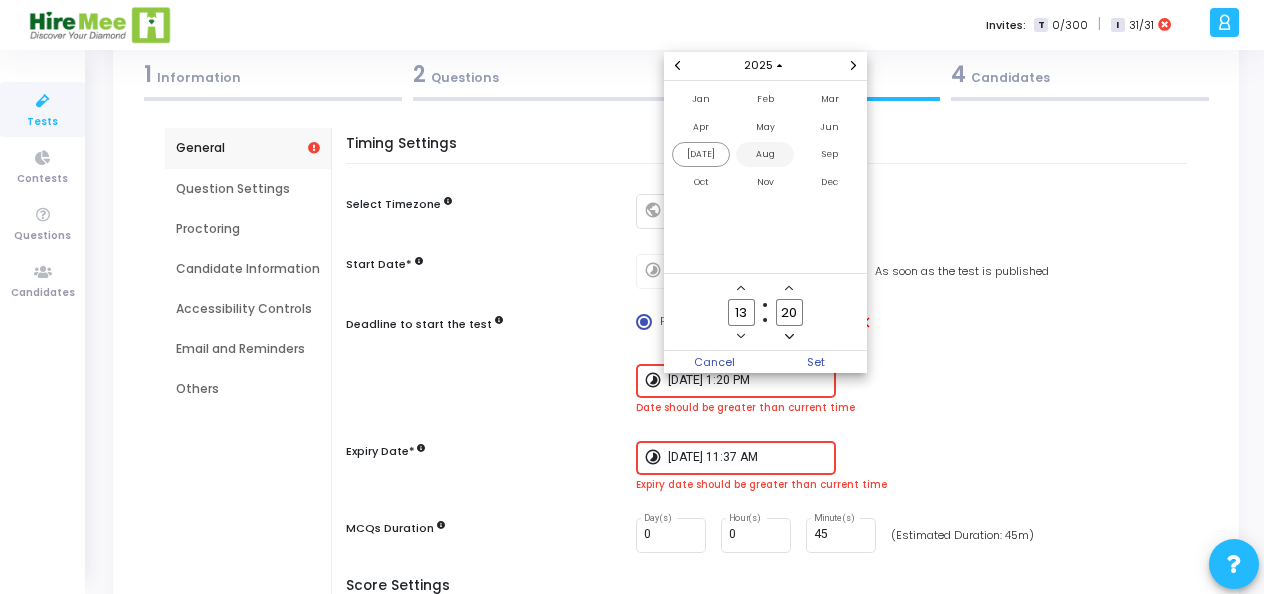 click on "Aug" at bounding box center [765, 154] 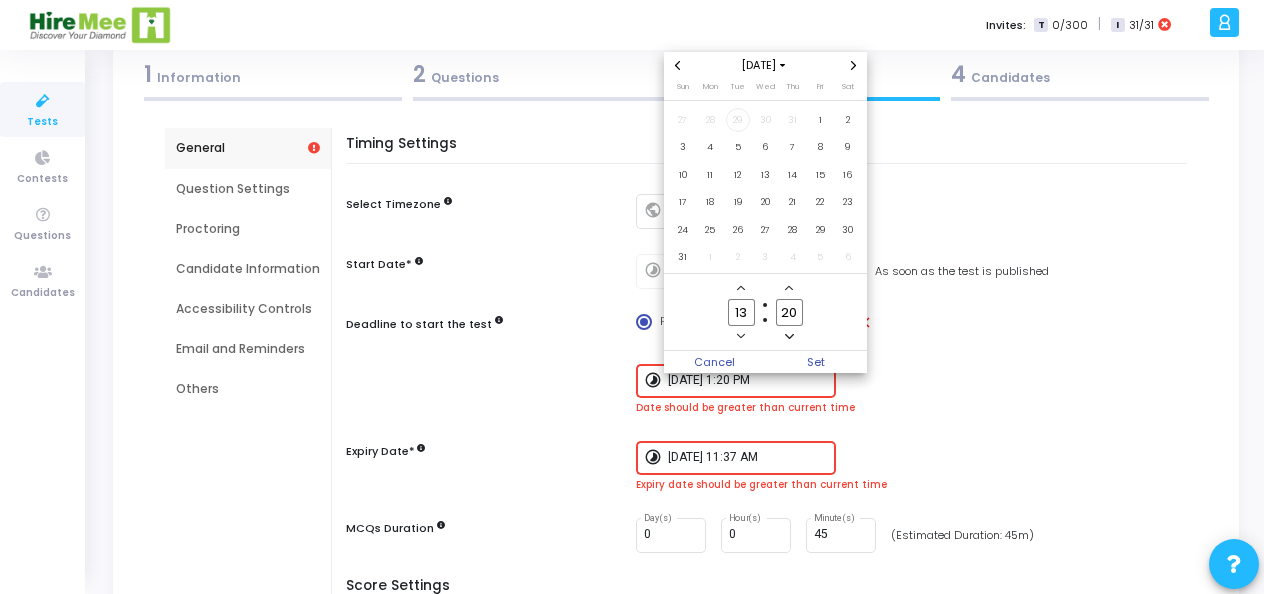 click at bounding box center (632, 297) 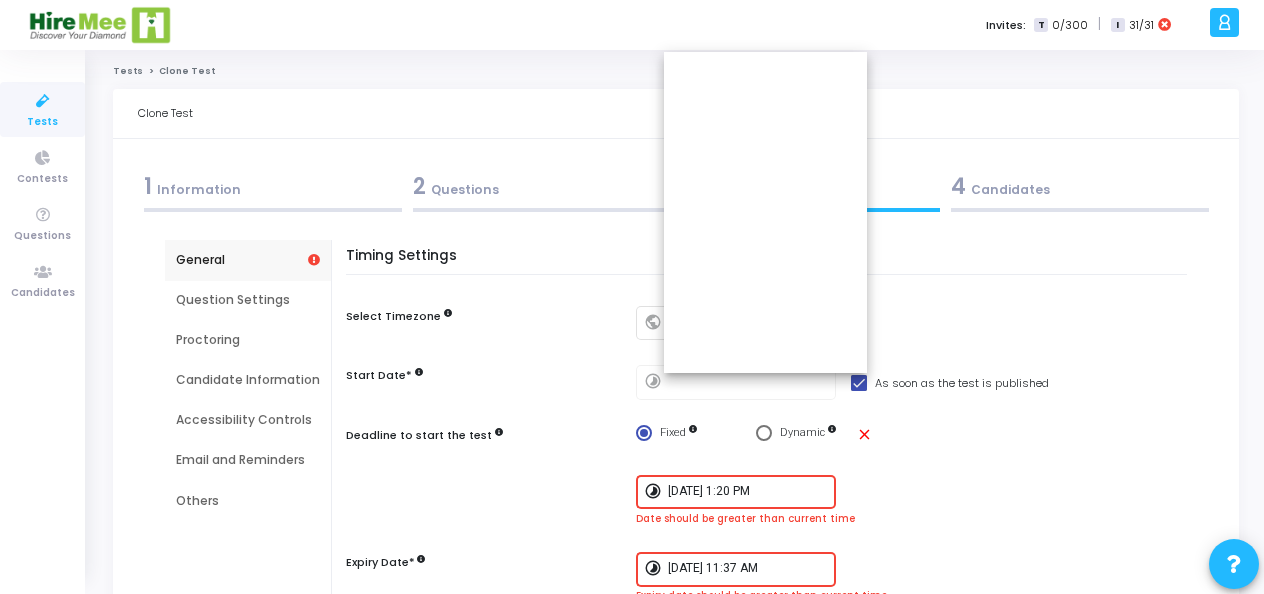scroll, scrollTop: 111, scrollLeft: 0, axis: vertical 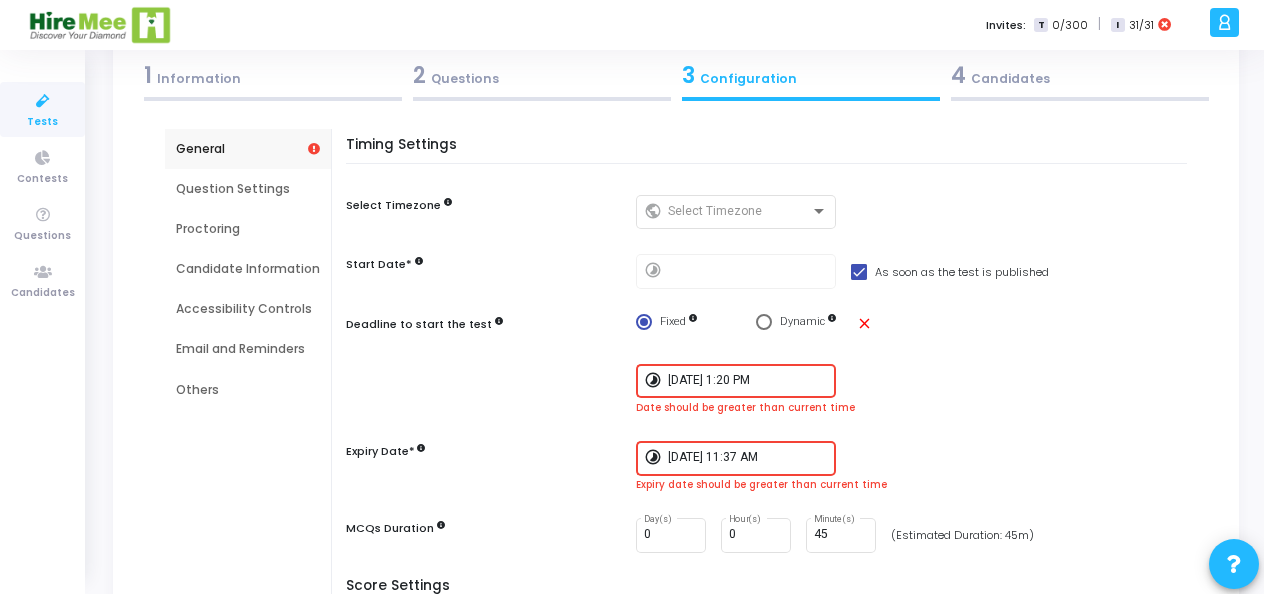 click on "Timing Settings   Select Timezone  public Select Timezone Start Date* timelapse    As soon as the test is published  Deadline to start the test   Fixed   Dynamic close timelapse [DATE] 1:20 PM  Date should be greater than current time   Expiry Date*  timelapse [DATE] 11:37 AM  Expiry date should be greater than current time   MCQs Duration  0 Day(s) 0 Hour(s) 45 Minute(s)  (Estimated Duration: 45m)" at bounding box center [771, 357] 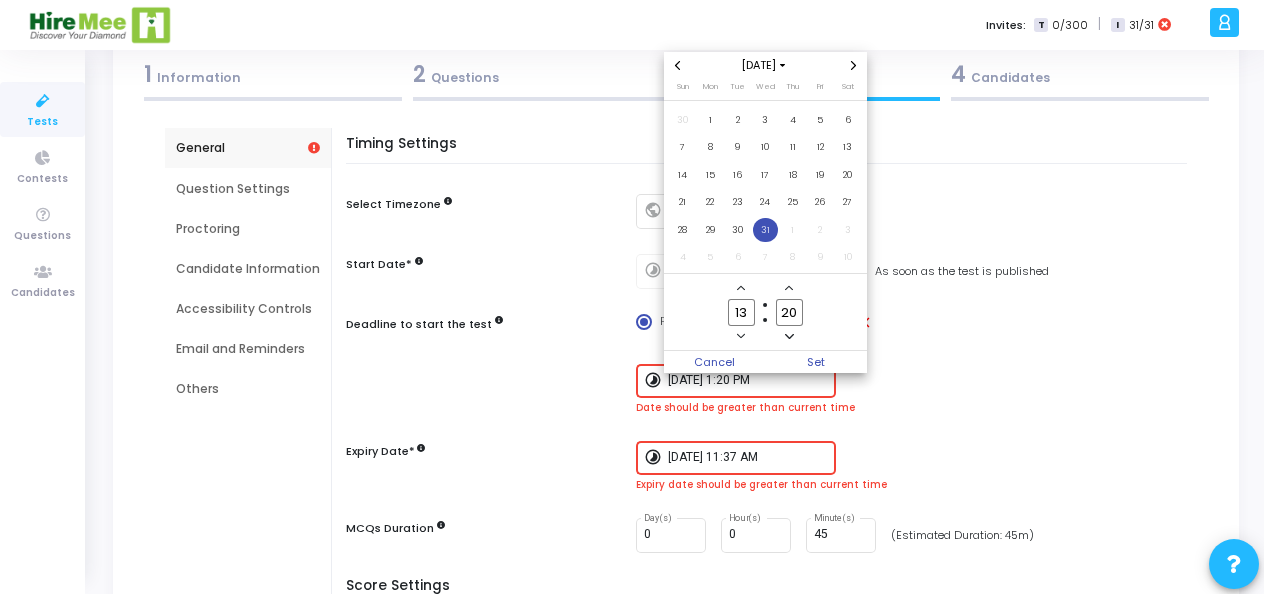 scroll, scrollTop: 0, scrollLeft: 0, axis: both 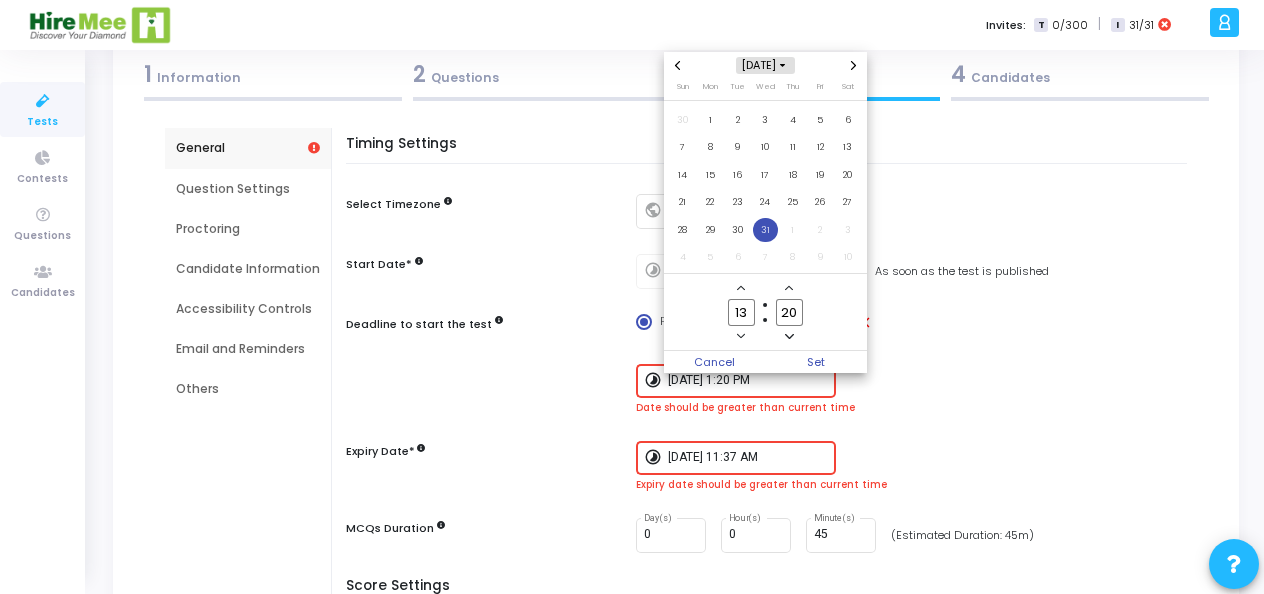 click at bounding box center [782, 65] 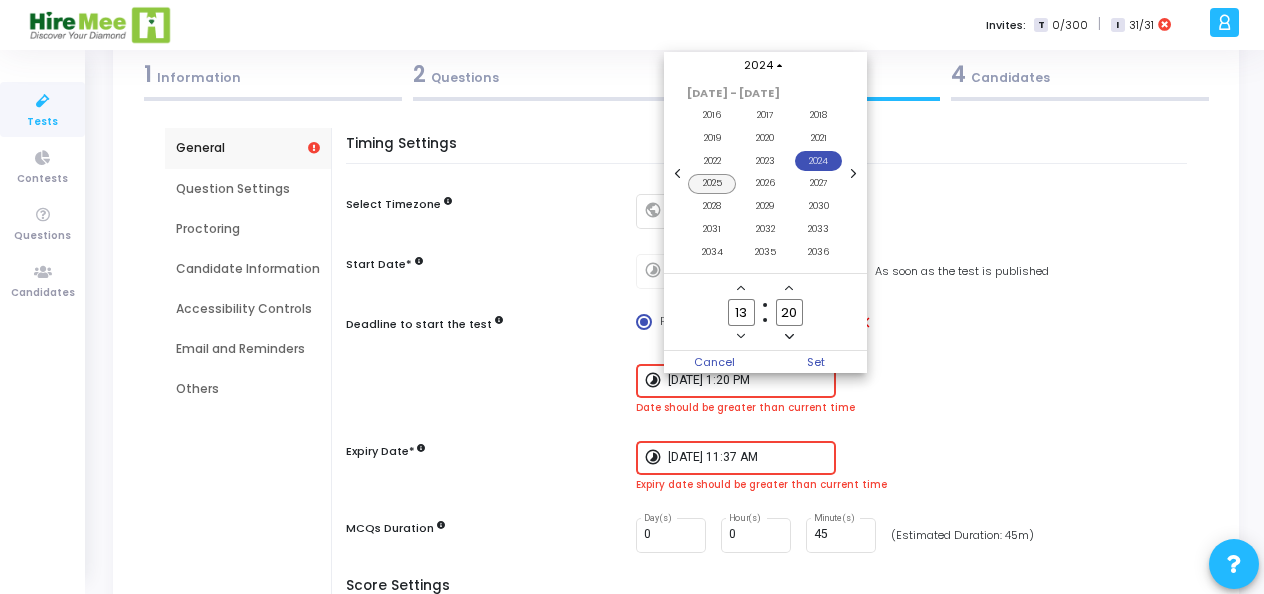 click on "2025" at bounding box center [712, 184] 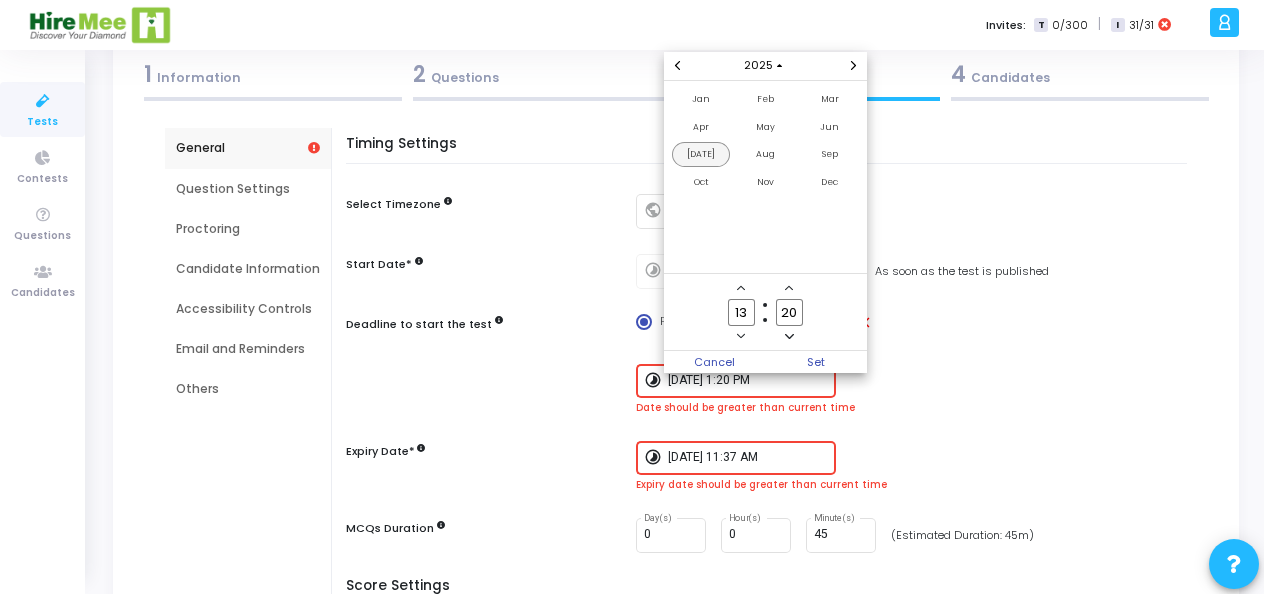 click on "[DATE]" at bounding box center [701, 154] 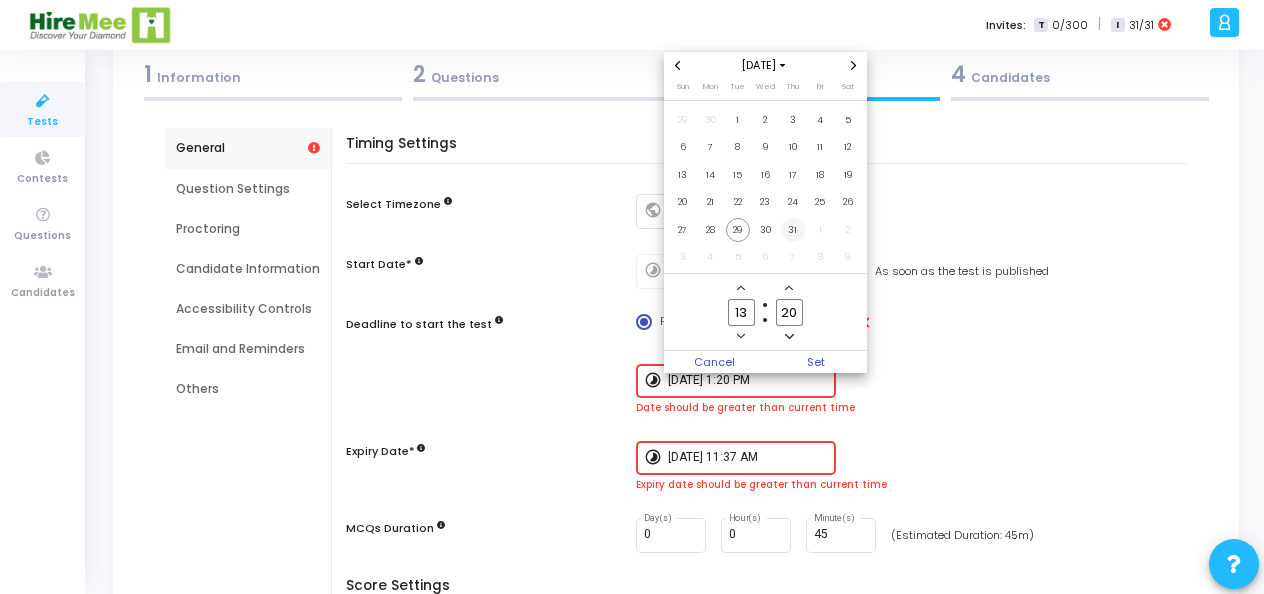 click on "31" at bounding box center [793, 230] 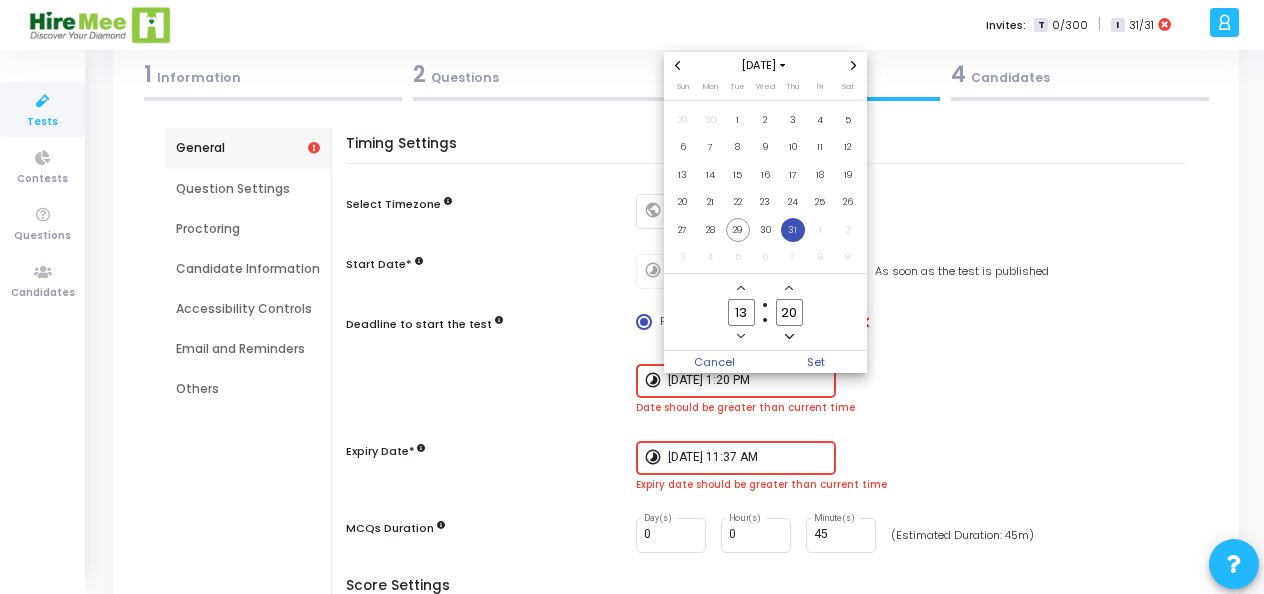 click at bounding box center (632, 297) 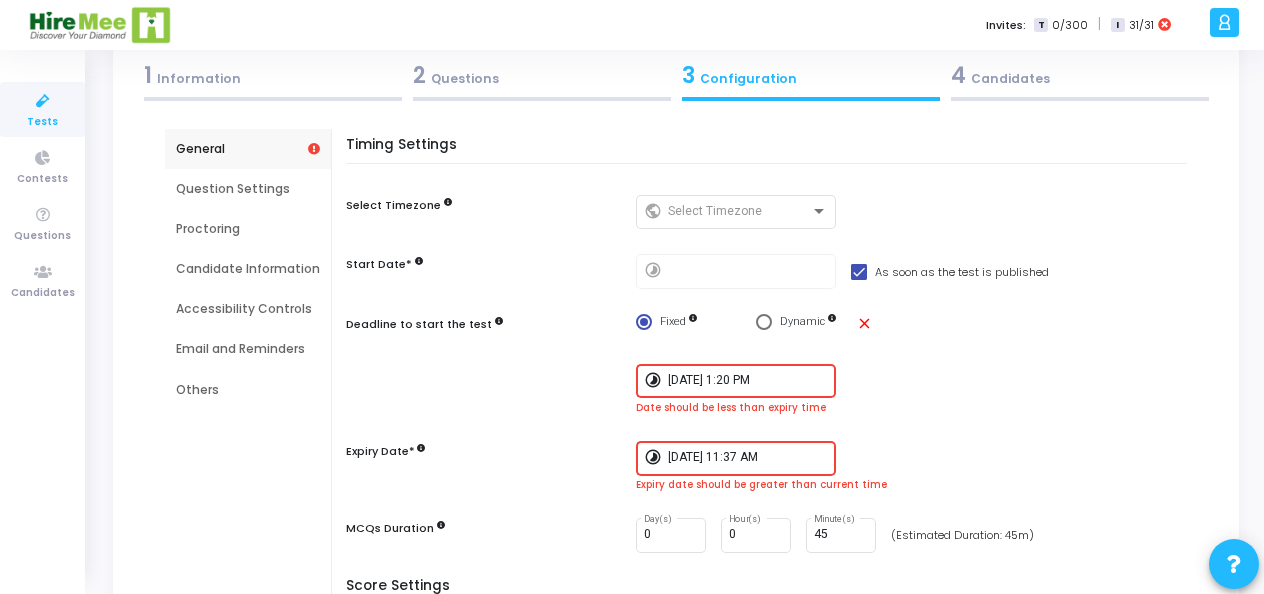 click on "Timing Settings   Select Timezone  public Select Timezone Start Date* timelapse    As soon as the test is published  Deadline to start the test   Fixed   Dynamic close timelapse [DATE] 1:20 PM  Date should be less than expiry time   Expiry Date*  timelapse [DATE] 11:37 AM  Expiry date should be greater than current time   MCQs Duration  0 Day(s) 0 Hour(s) 45 Minute(s)  (Estimated Duration: 45m)" at bounding box center (771, 357) 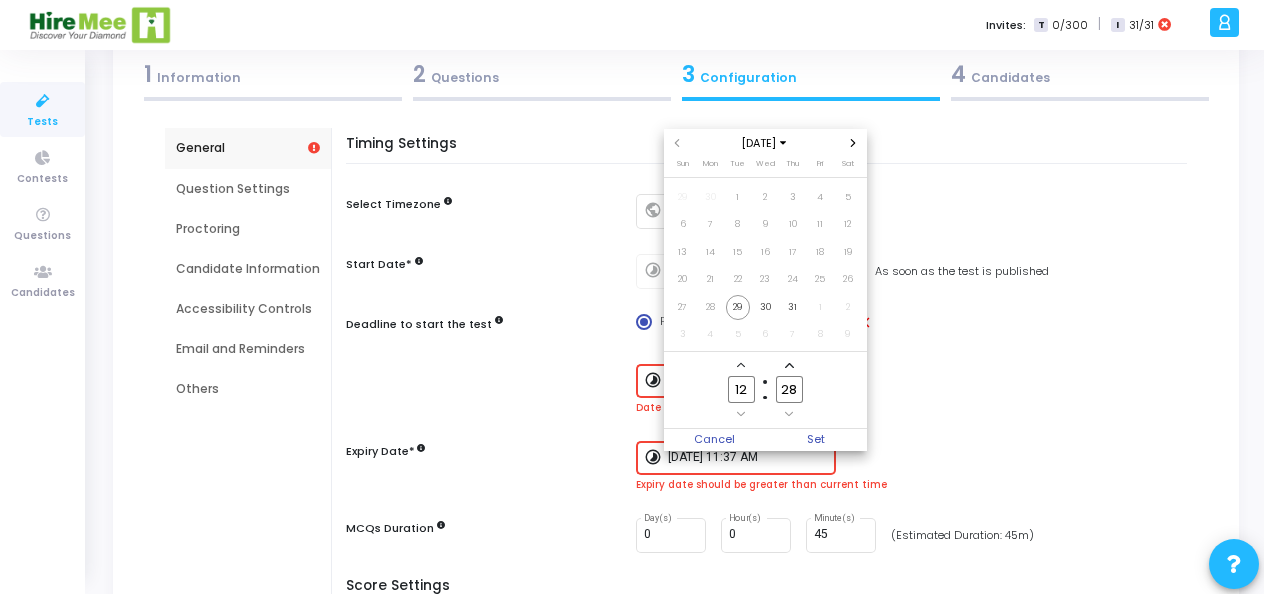 click 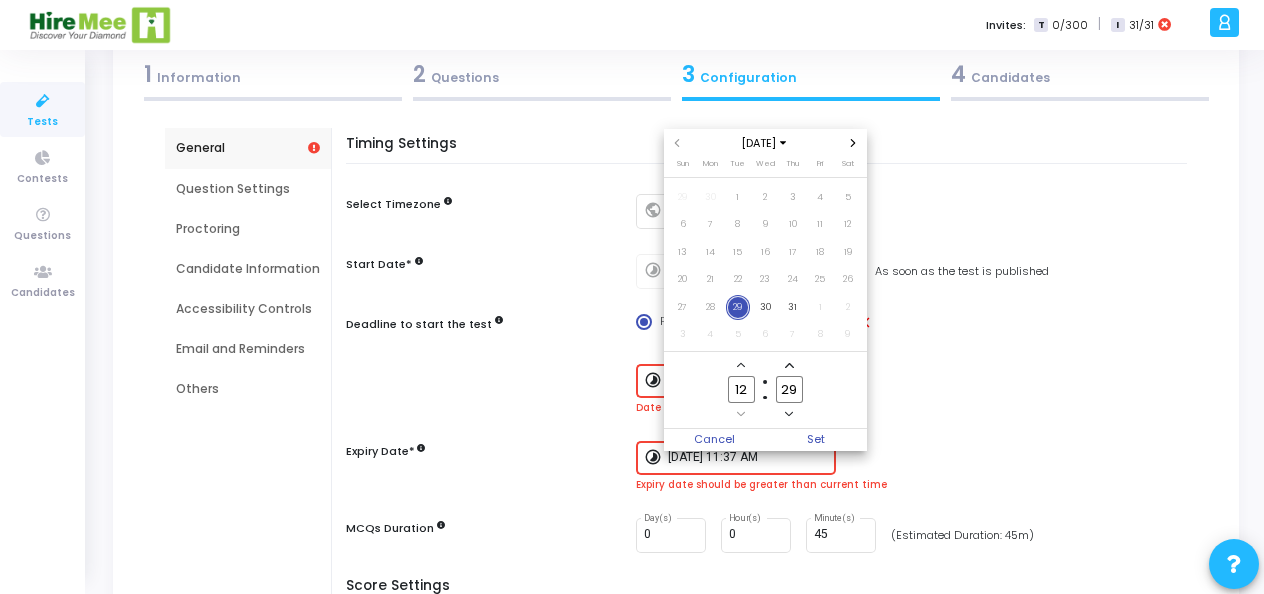 click 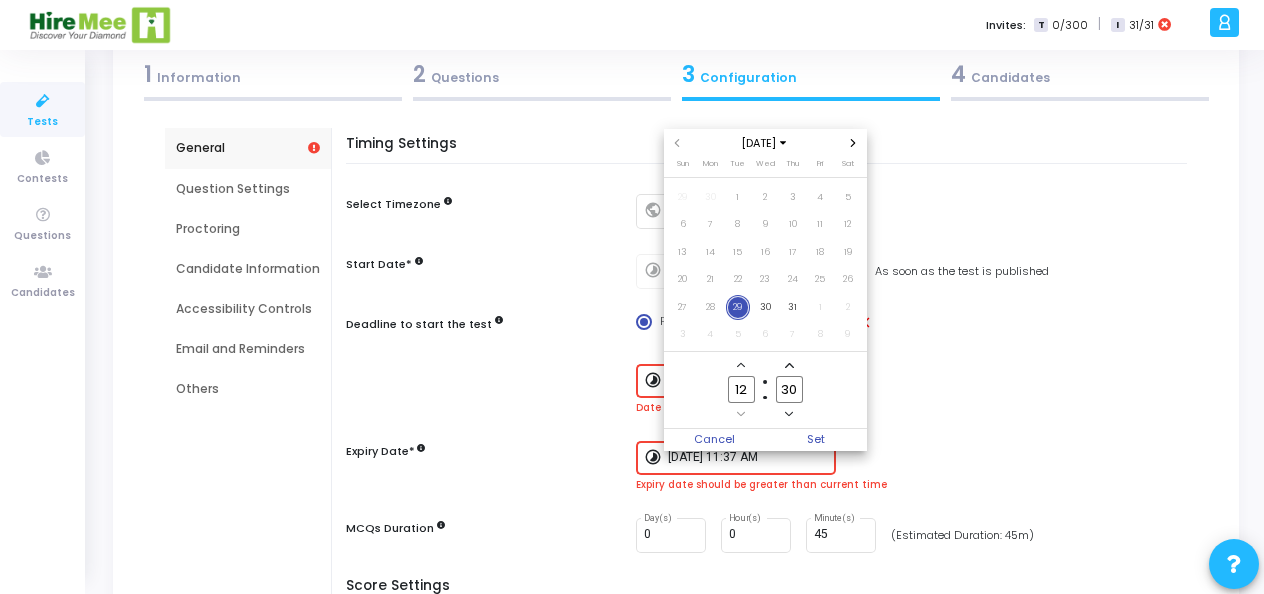 click on "30" 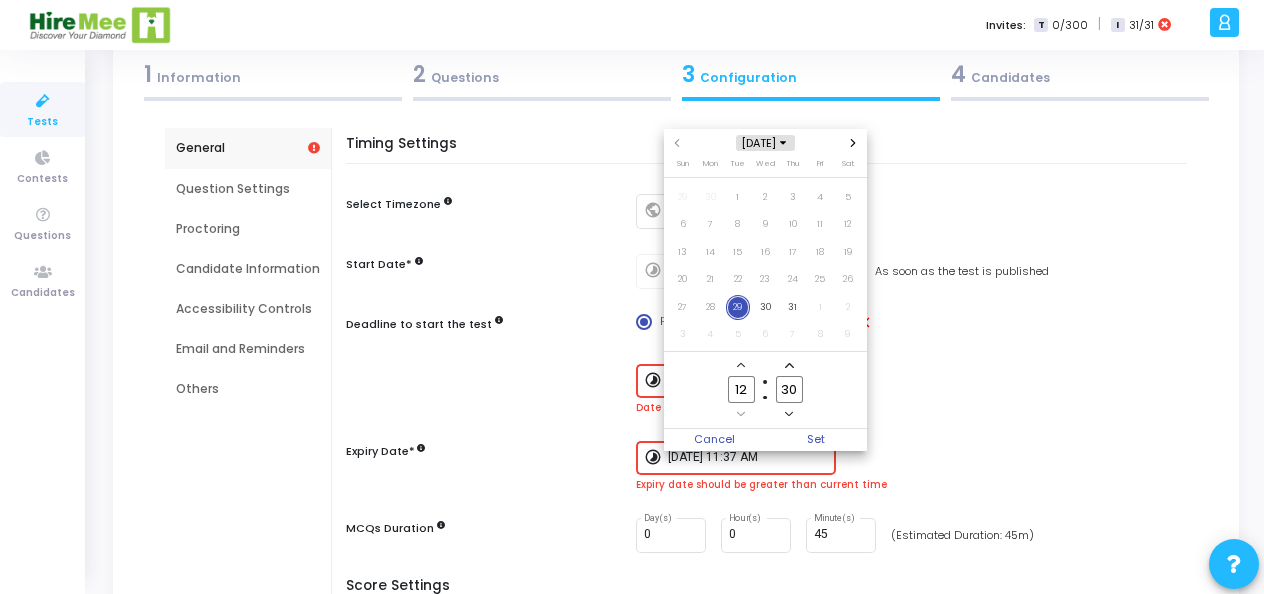 click on "[DATE]" at bounding box center (765, 143) 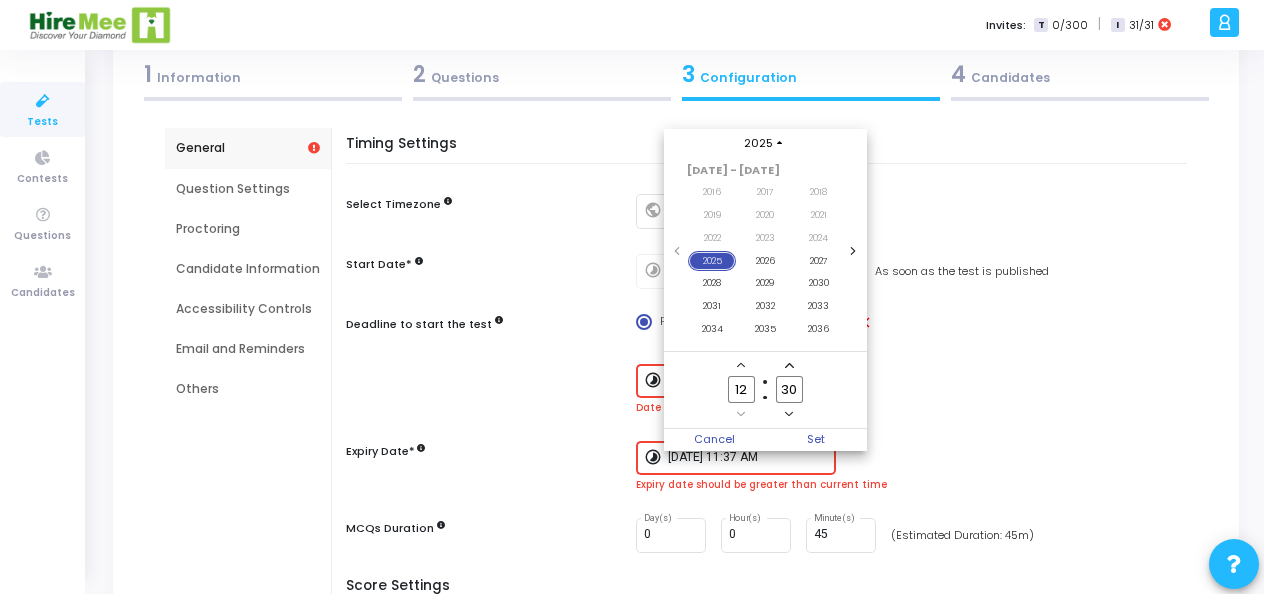 click on "2025" at bounding box center (712, 261) 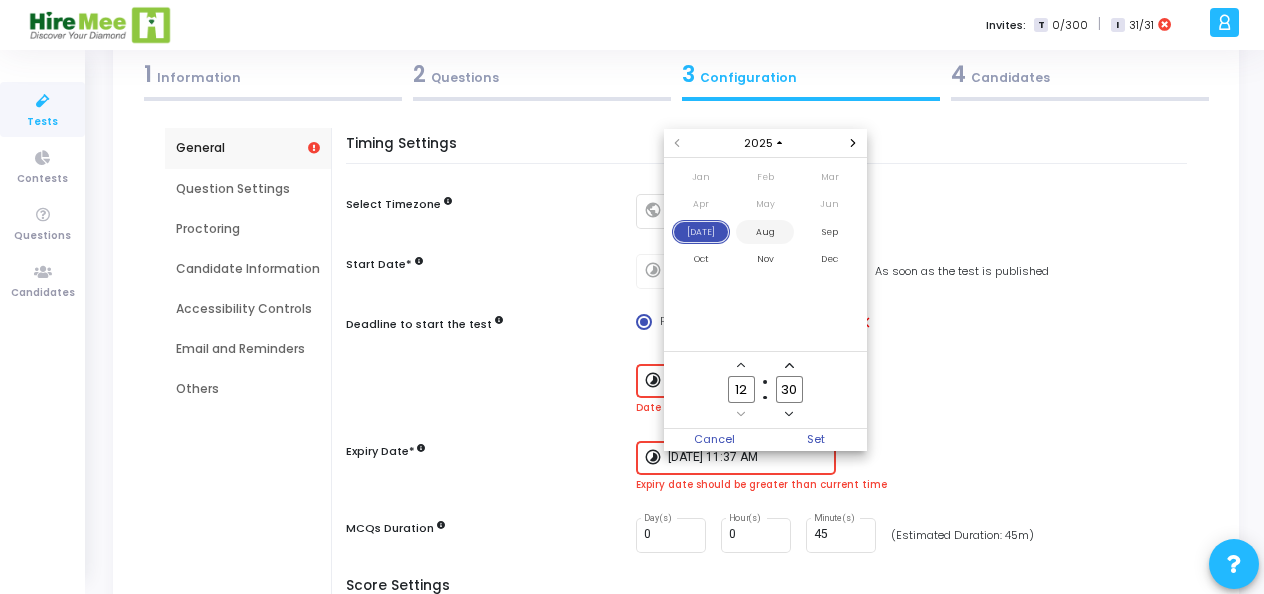 click on "Aug" at bounding box center [765, 232] 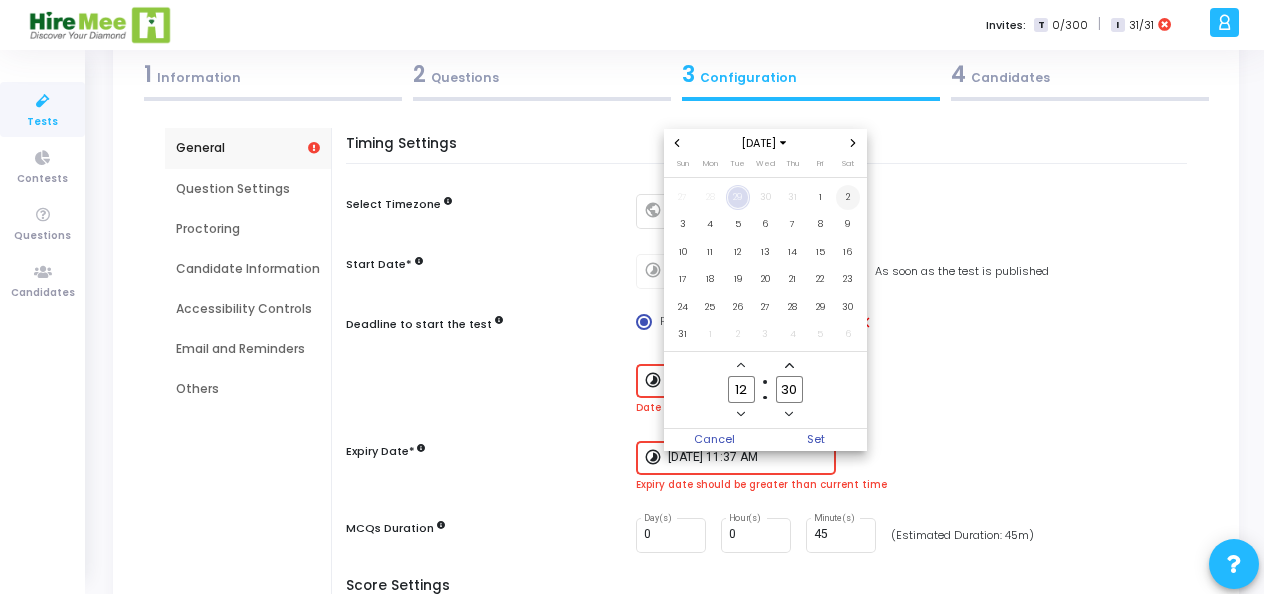 click on "2" at bounding box center [848, 197] 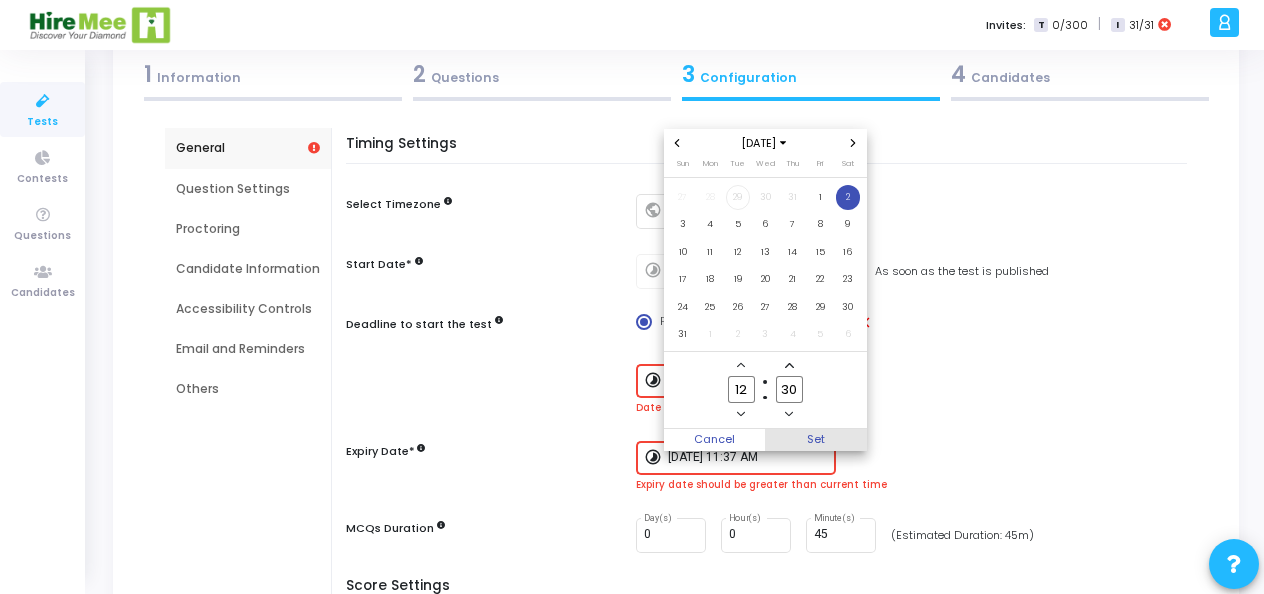 click on "Set" at bounding box center (816, 440) 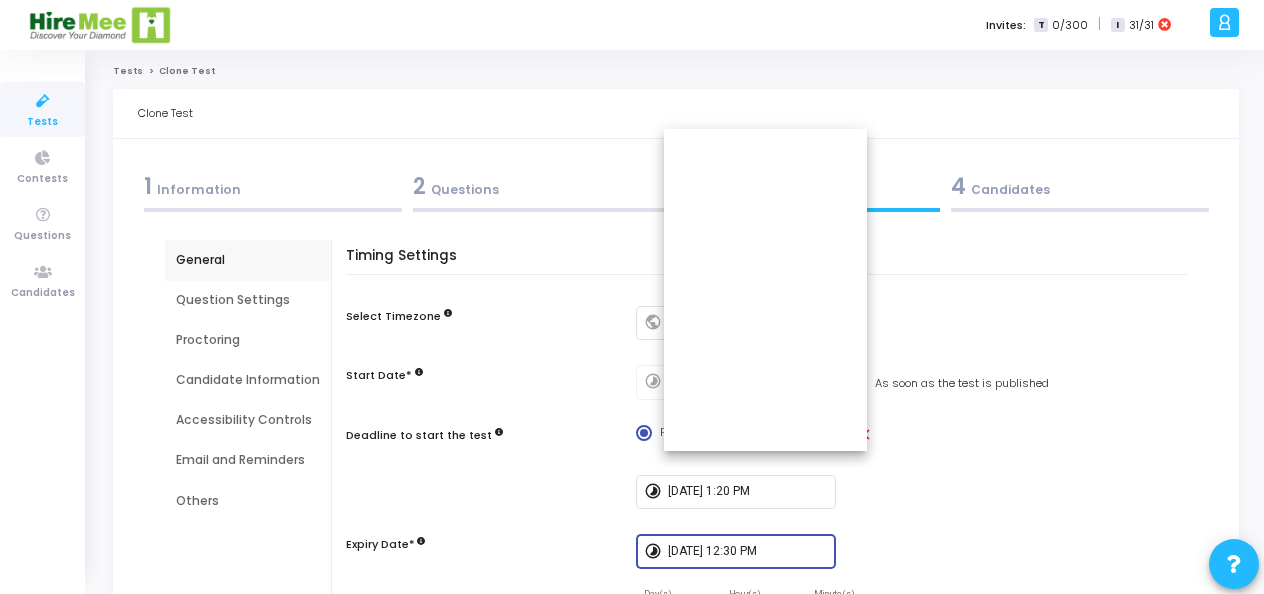 scroll, scrollTop: 111, scrollLeft: 0, axis: vertical 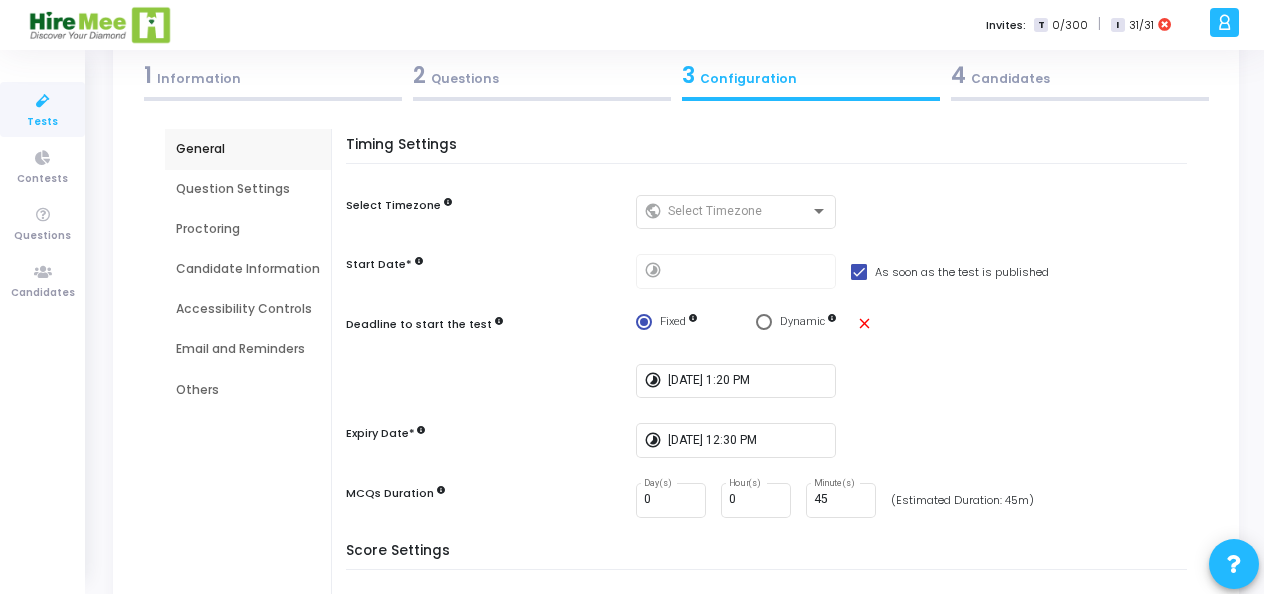 click on "timelapse [DATE] 12:30 PM" at bounding box center [916, 440] 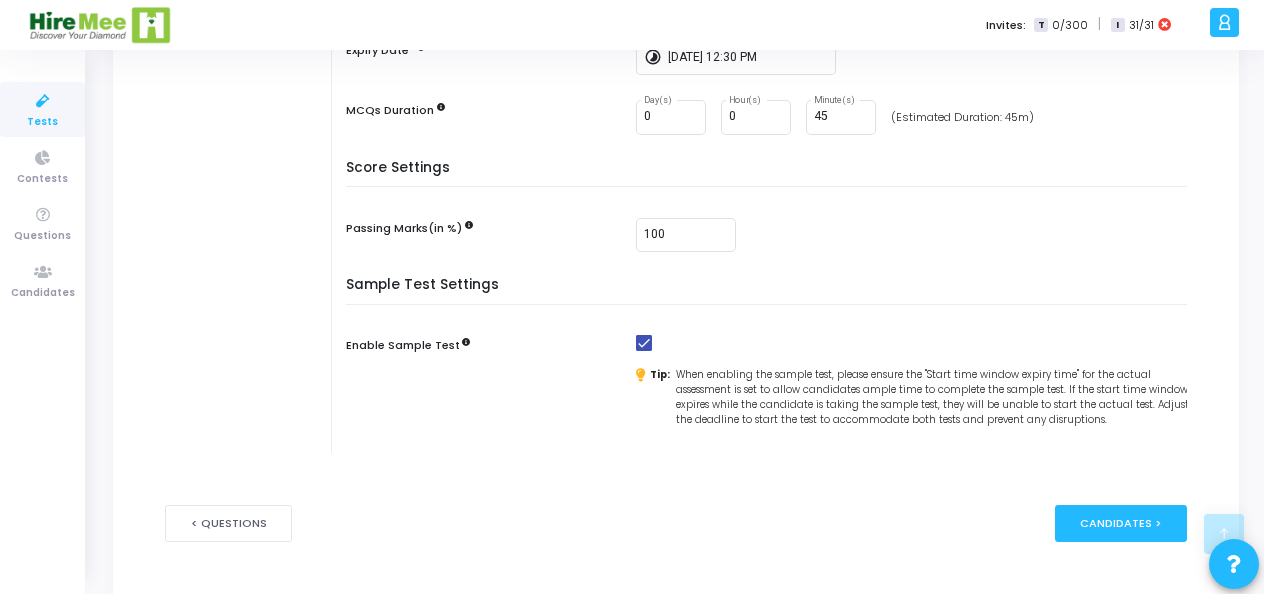 scroll, scrollTop: 111, scrollLeft: 0, axis: vertical 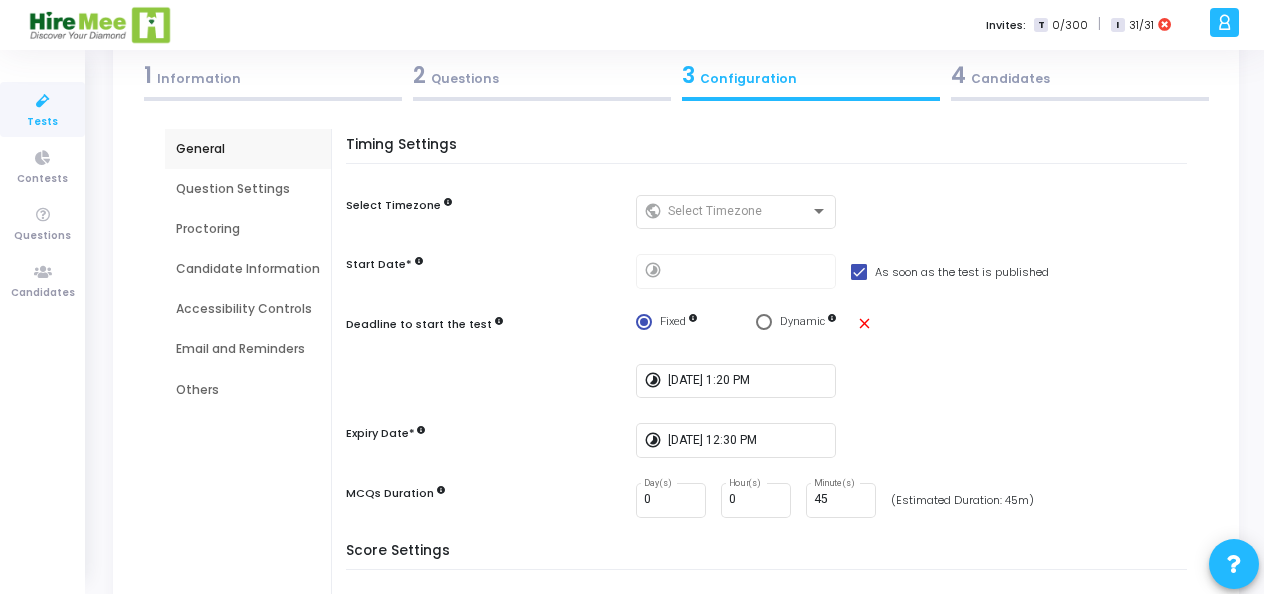 click on "Question Settings" at bounding box center (248, 189) 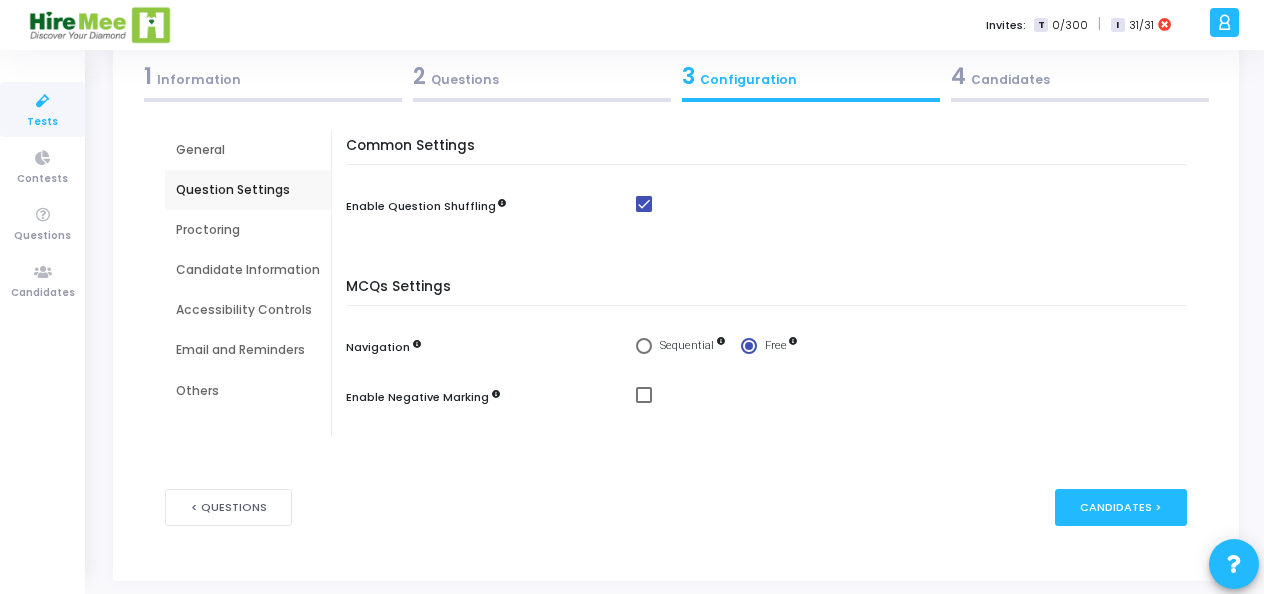 click at bounding box center (916, 399) 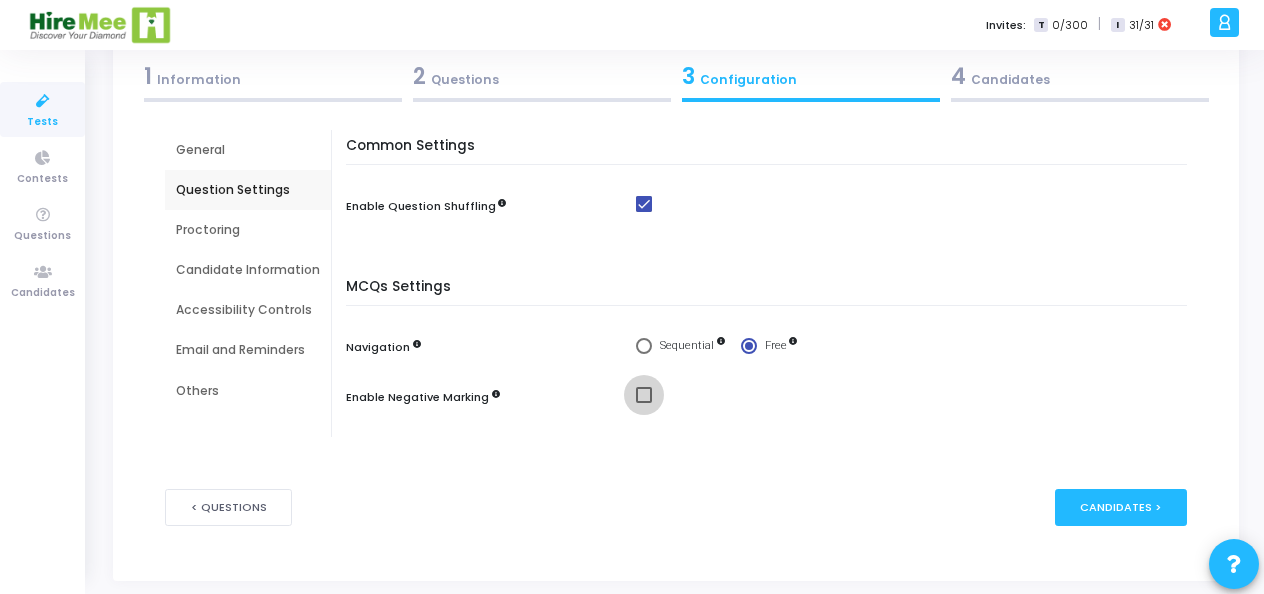 click at bounding box center [644, 395] 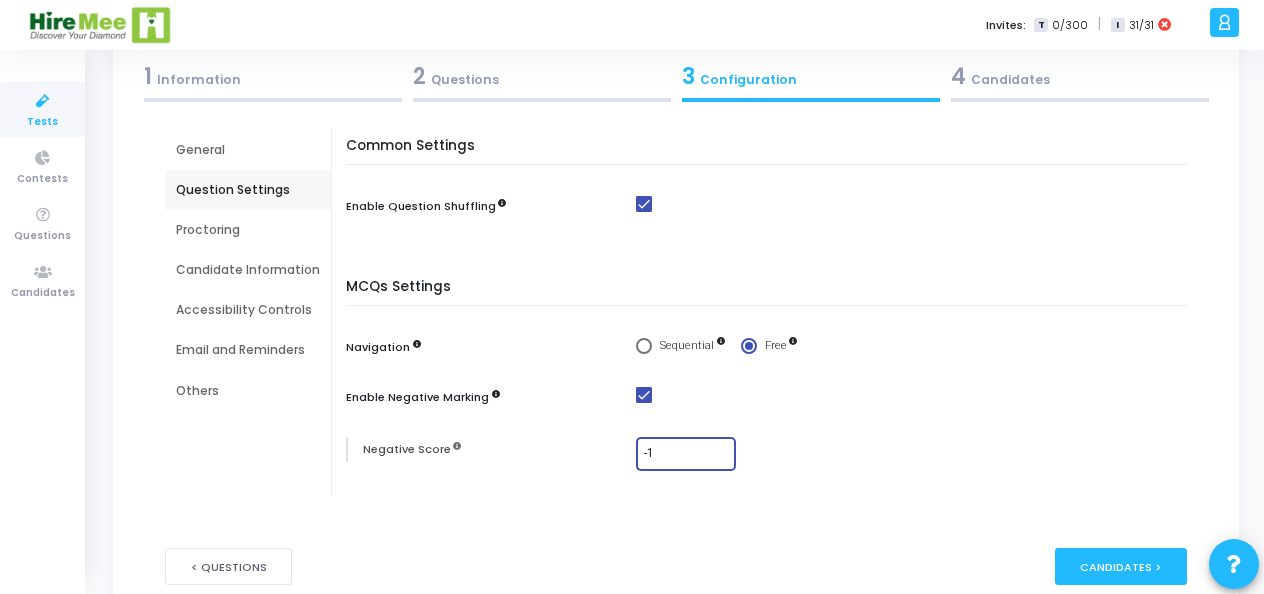 drag, startPoint x: 662, startPoint y: 447, endPoint x: 520, endPoint y: 479, distance: 145.56099 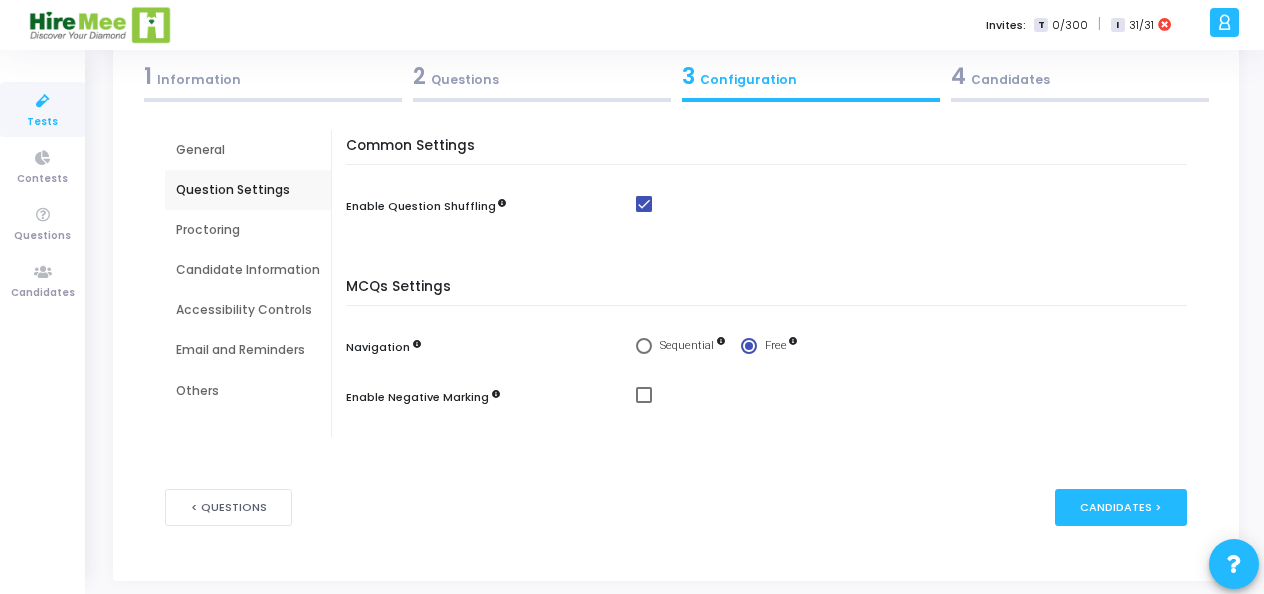click on "Proctoring" at bounding box center [248, 230] 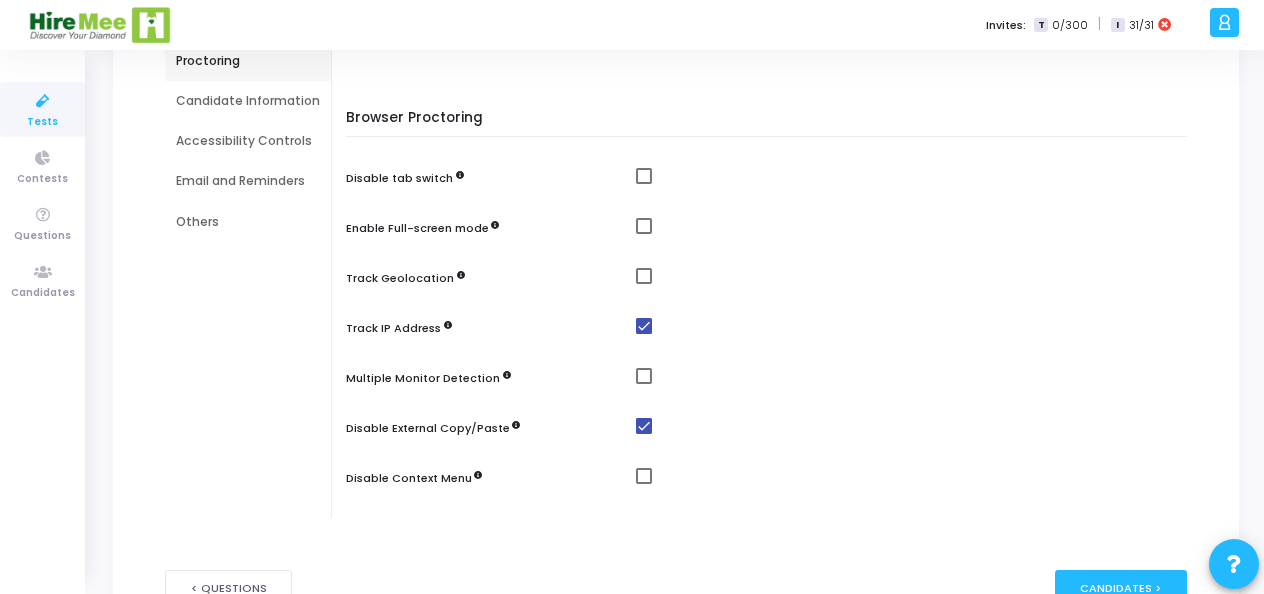 scroll, scrollTop: 310, scrollLeft: 0, axis: vertical 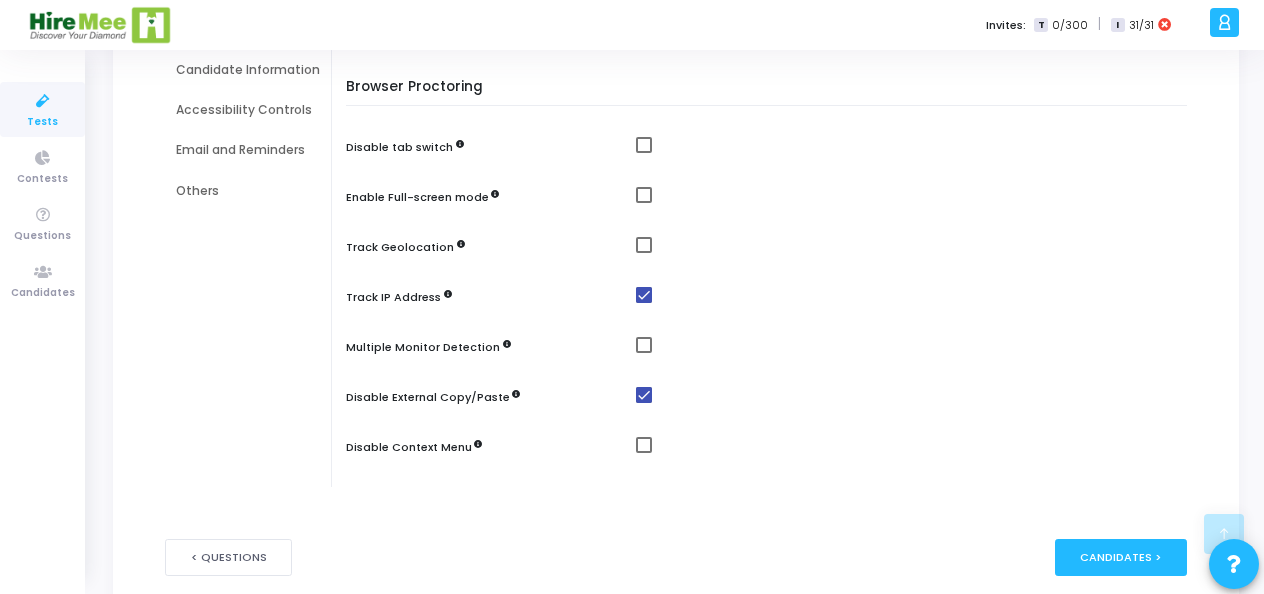 click on "< Questions  publish  Publish Now   Candidates >" at bounding box center [676, 557] 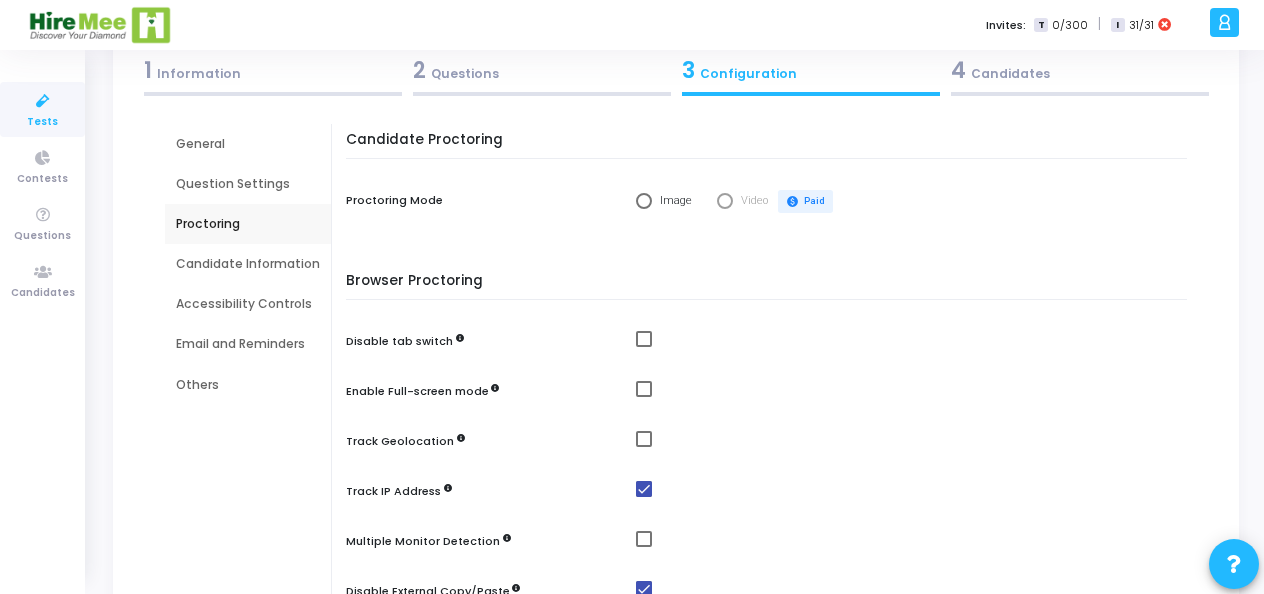 scroll, scrollTop: 110, scrollLeft: 0, axis: vertical 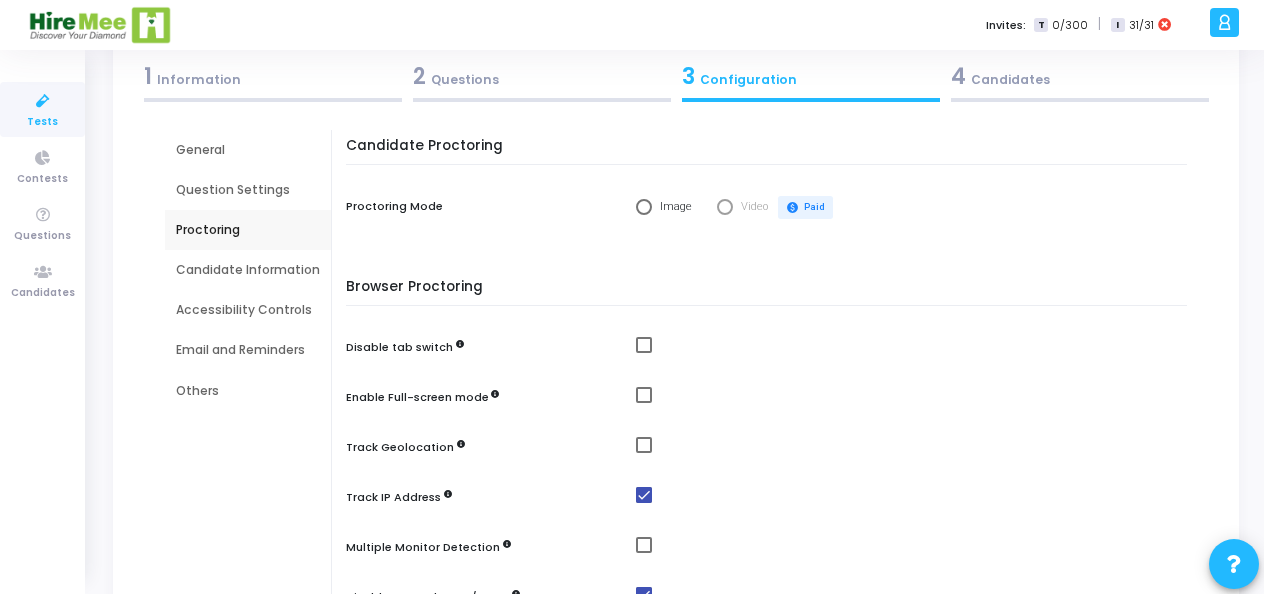 click on "Candidate Information" at bounding box center (248, 270) 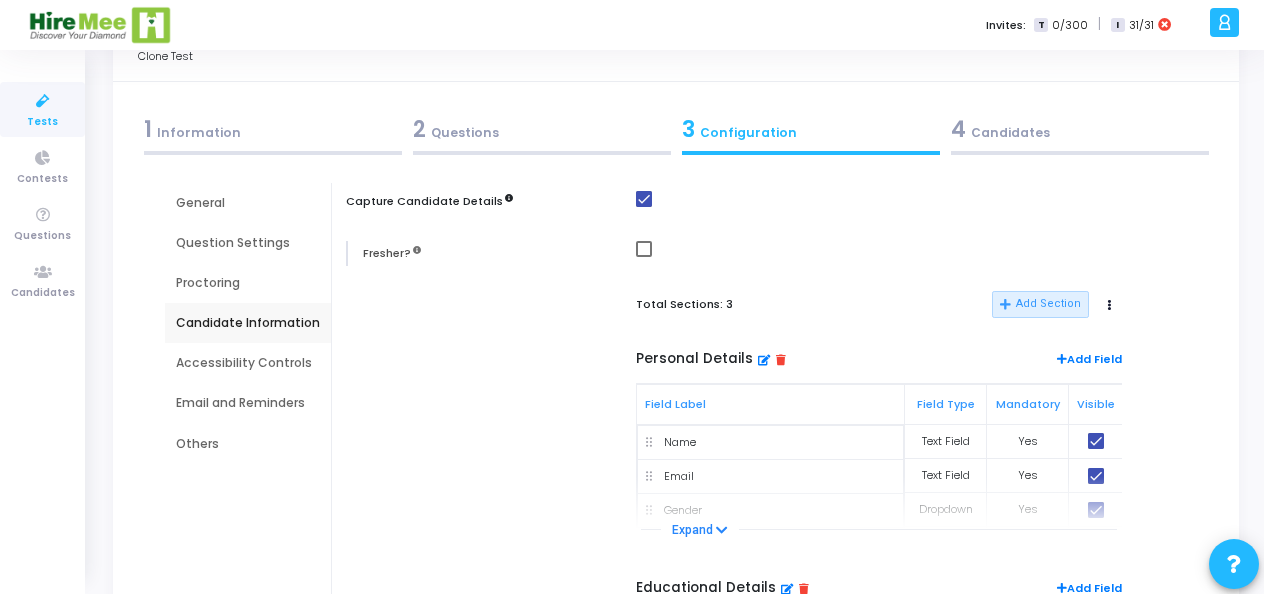 scroll, scrollTop: 100, scrollLeft: 0, axis: vertical 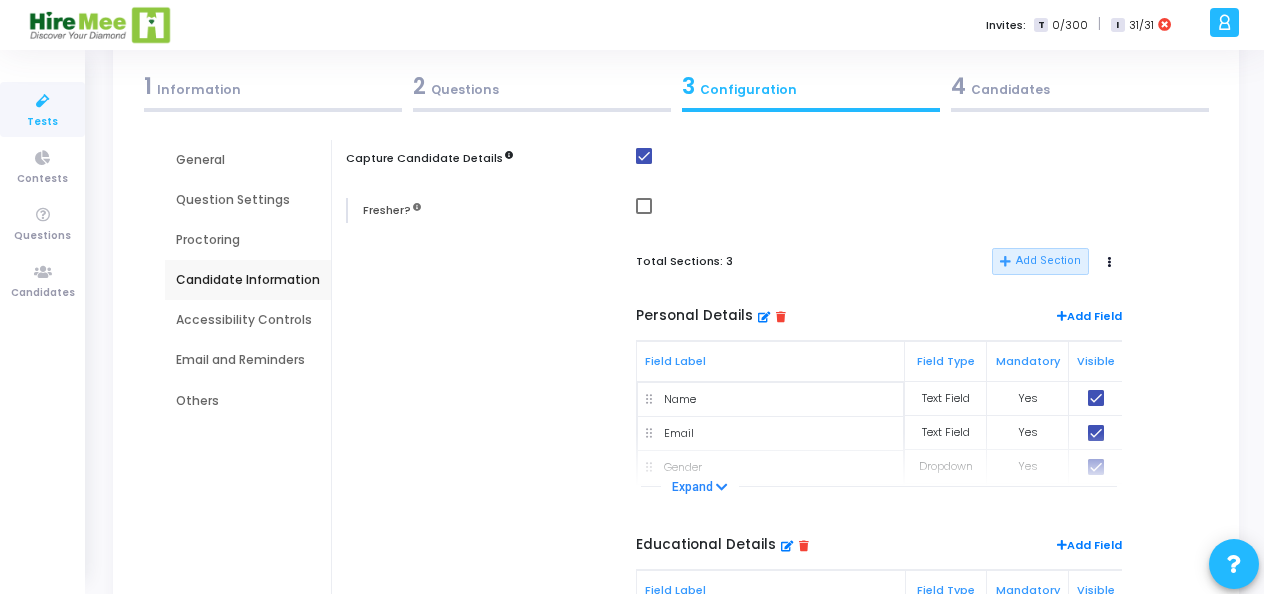 click at bounding box center (644, 156) 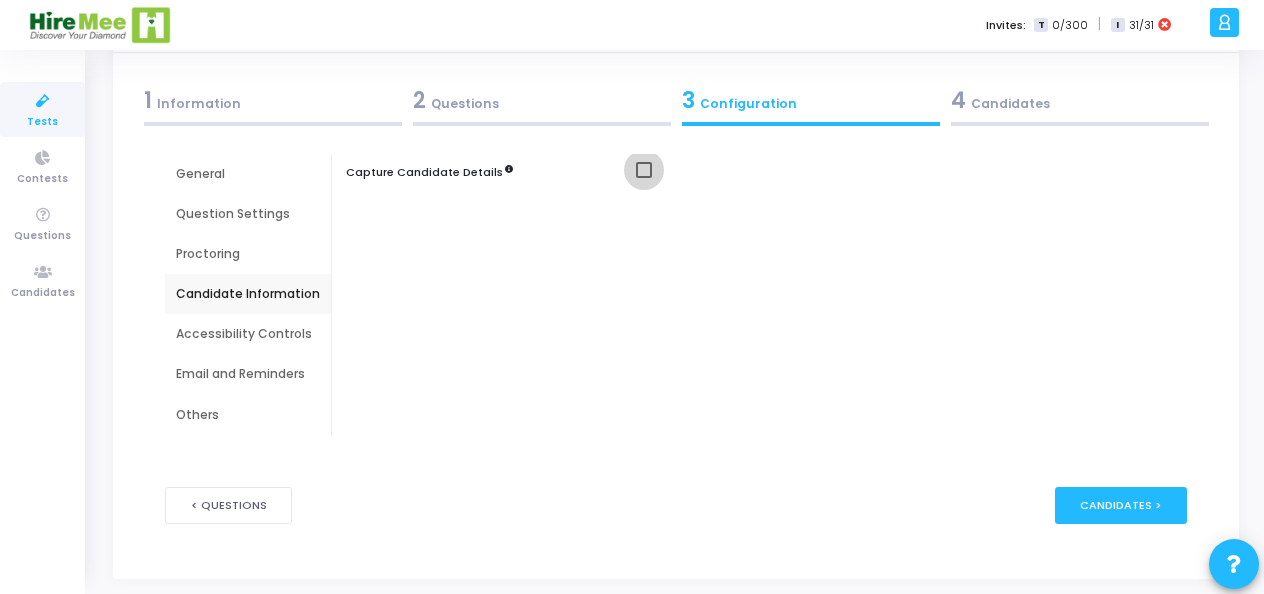 scroll, scrollTop: 85, scrollLeft: 0, axis: vertical 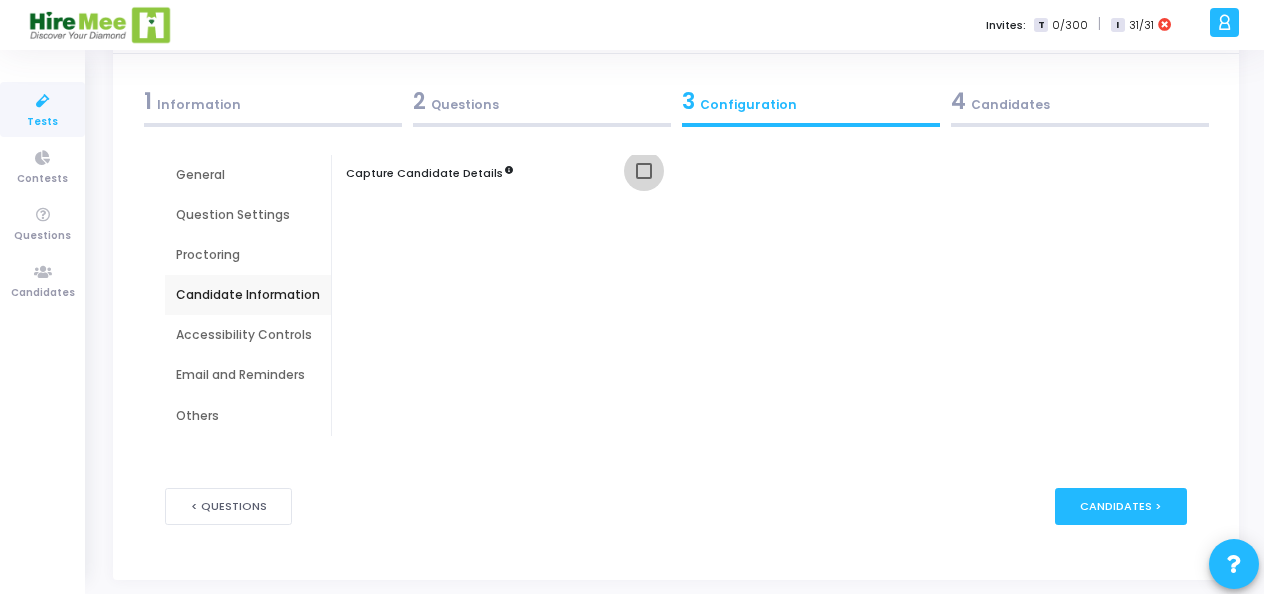 click at bounding box center [644, 171] 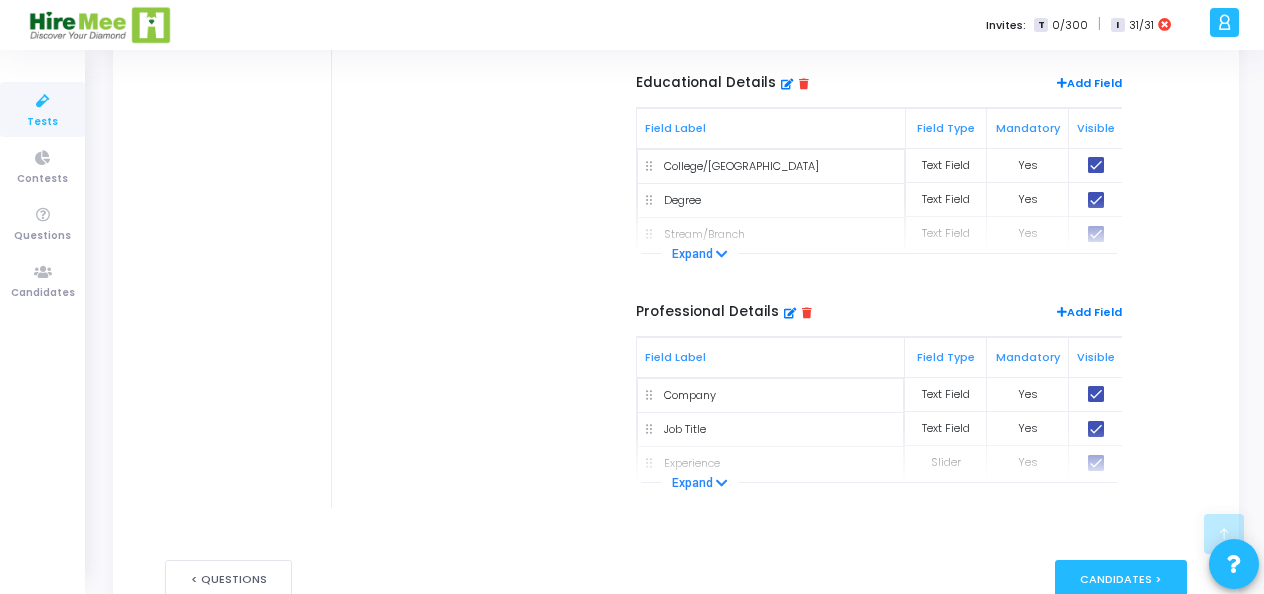 scroll, scrollTop: 534, scrollLeft: 0, axis: vertical 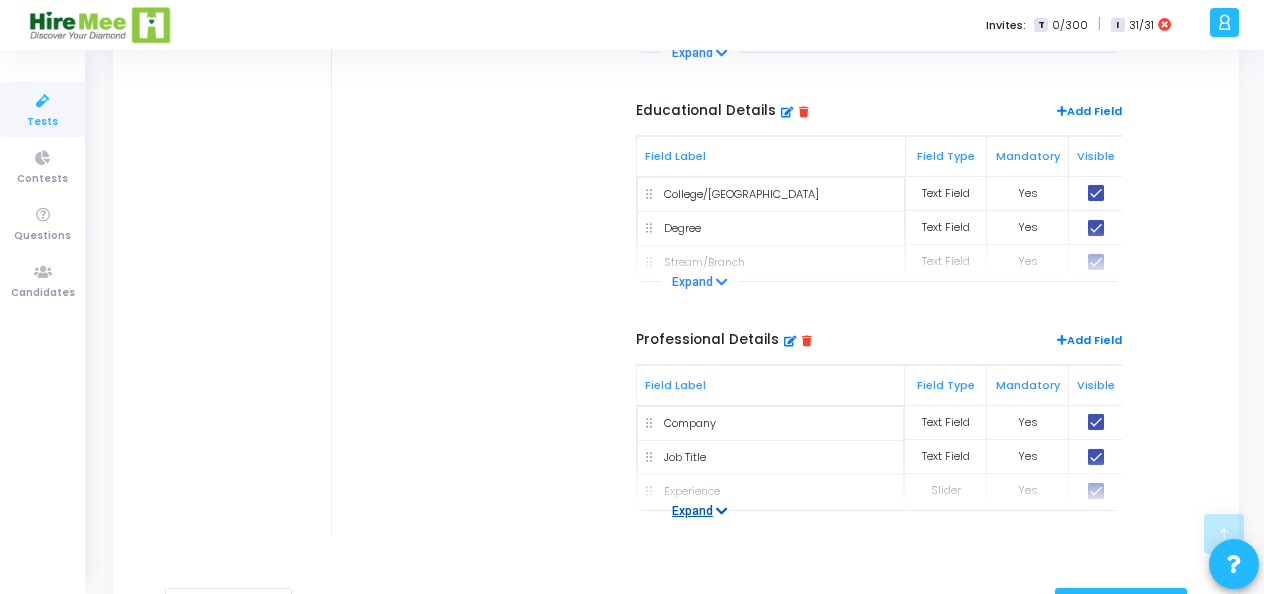 click at bounding box center [722, 511] 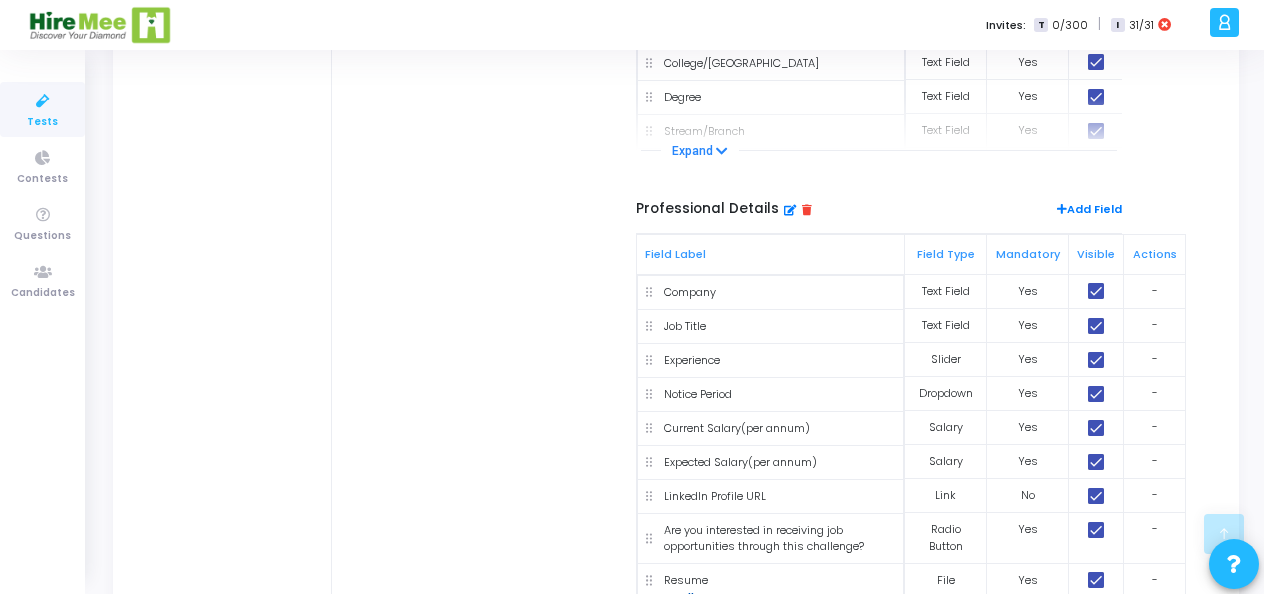 scroll, scrollTop: 634, scrollLeft: 0, axis: vertical 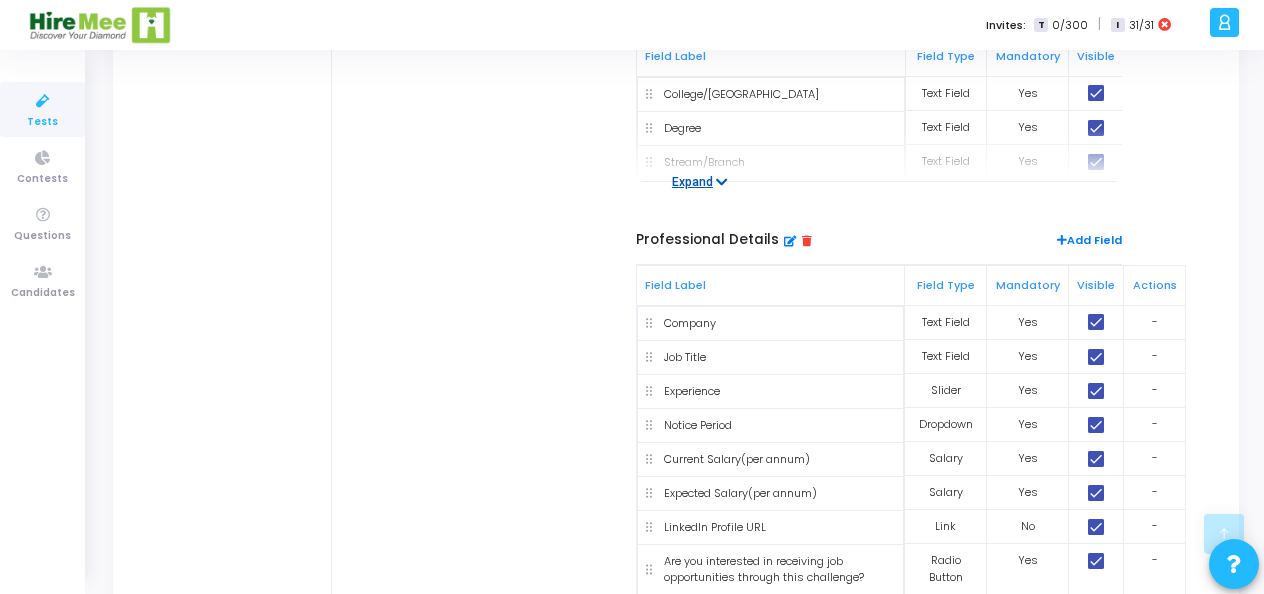 drag, startPoint x: 670, startPoint y: 181, endPoint x: 676, endPoint y: 204, distance: 23.769728 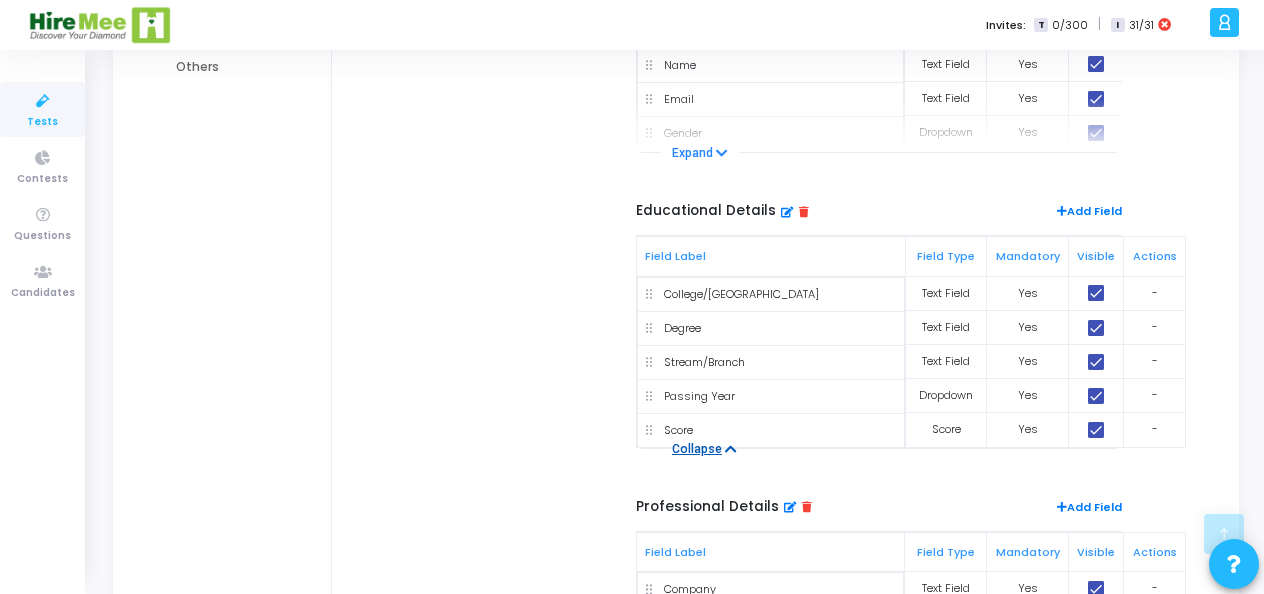 scroll, scrollTop: 434, scrollLeft: 0, axis: vertical 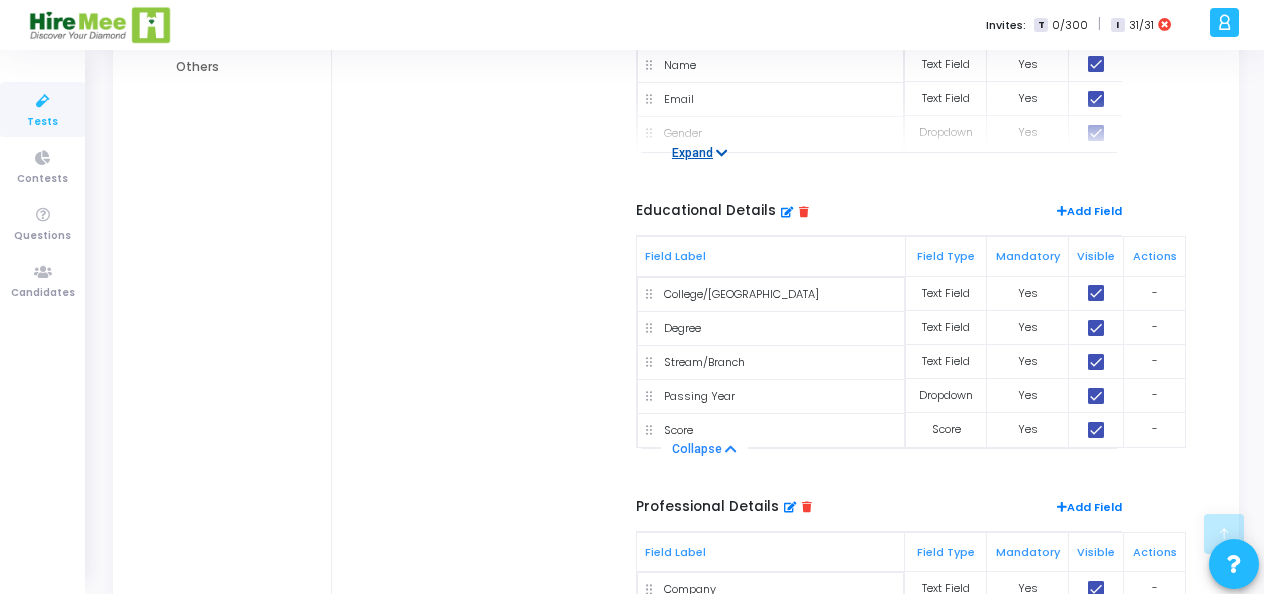 click on "Expand" at bounding box center [700, 153] 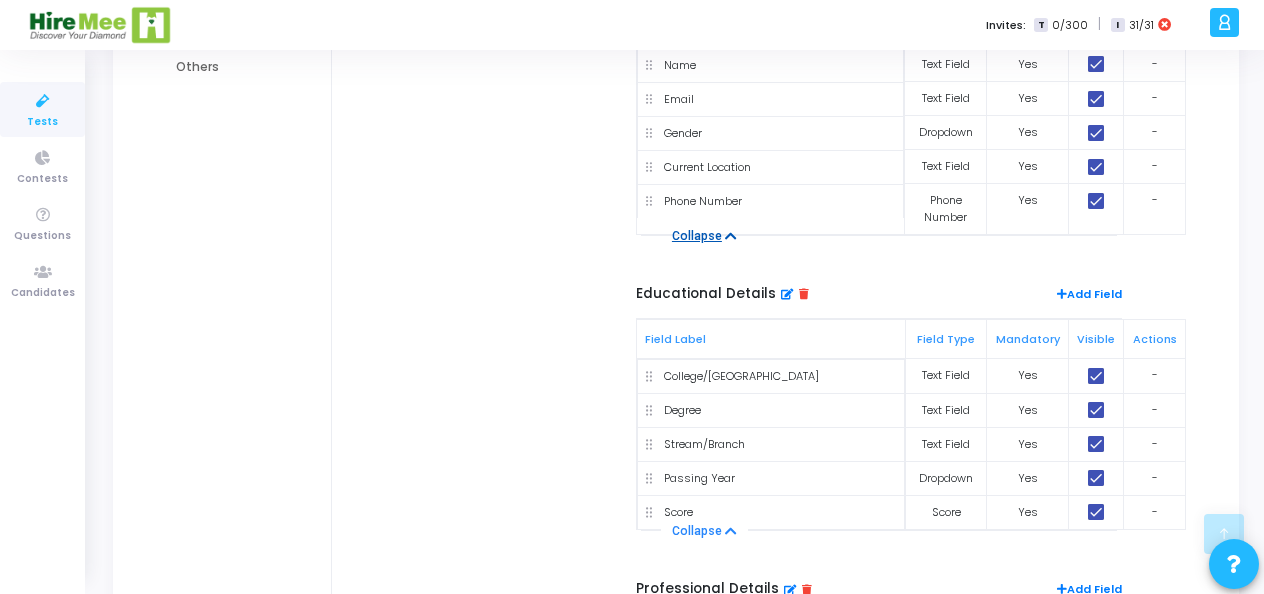 scroll, scrollTop: 234, scrollLeft: 0, axis: vertical 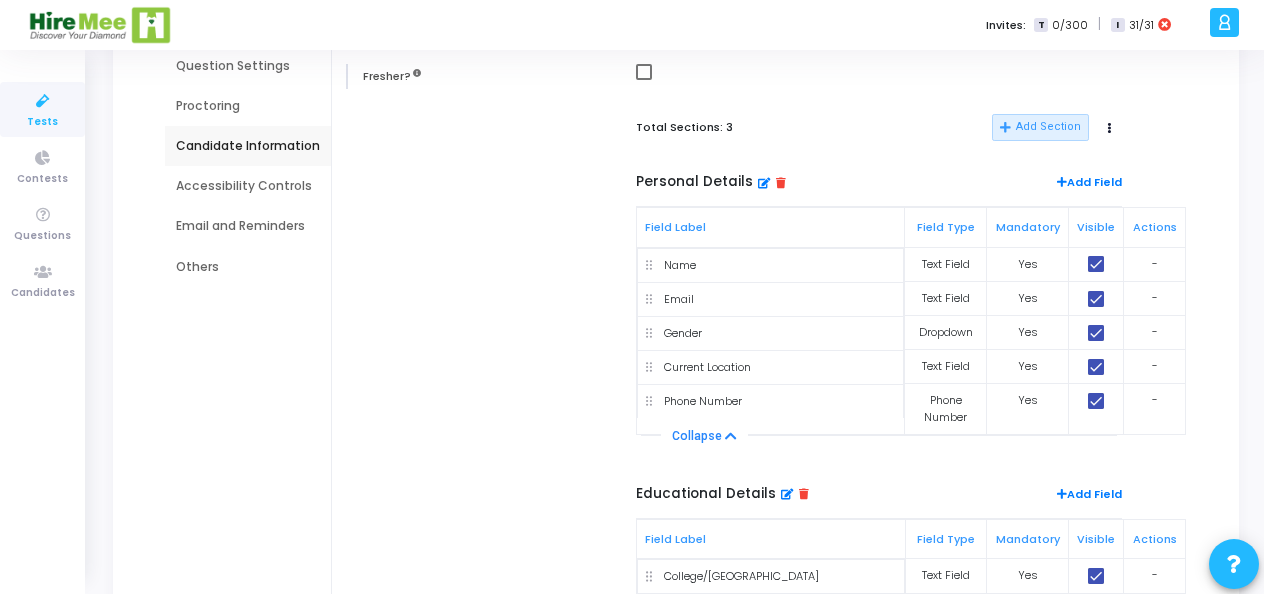 click on "Accessibility Controls" at bounding box center (248, 186) 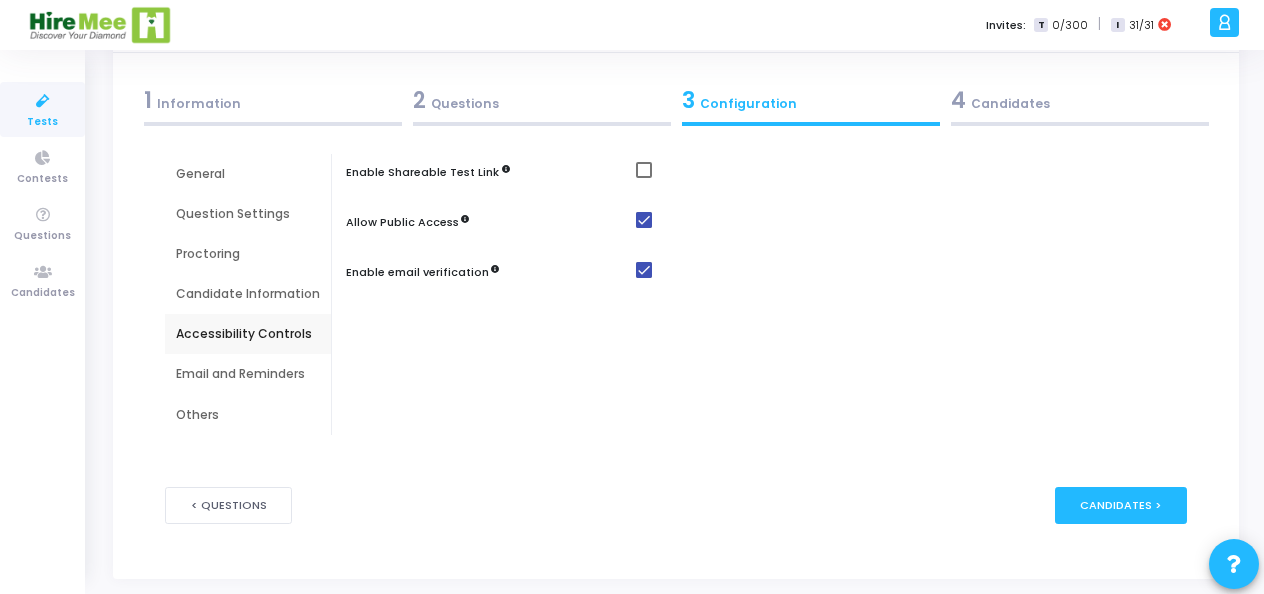 scroll, scrollTop: 85, scrollLeft: 0, axis: vertical 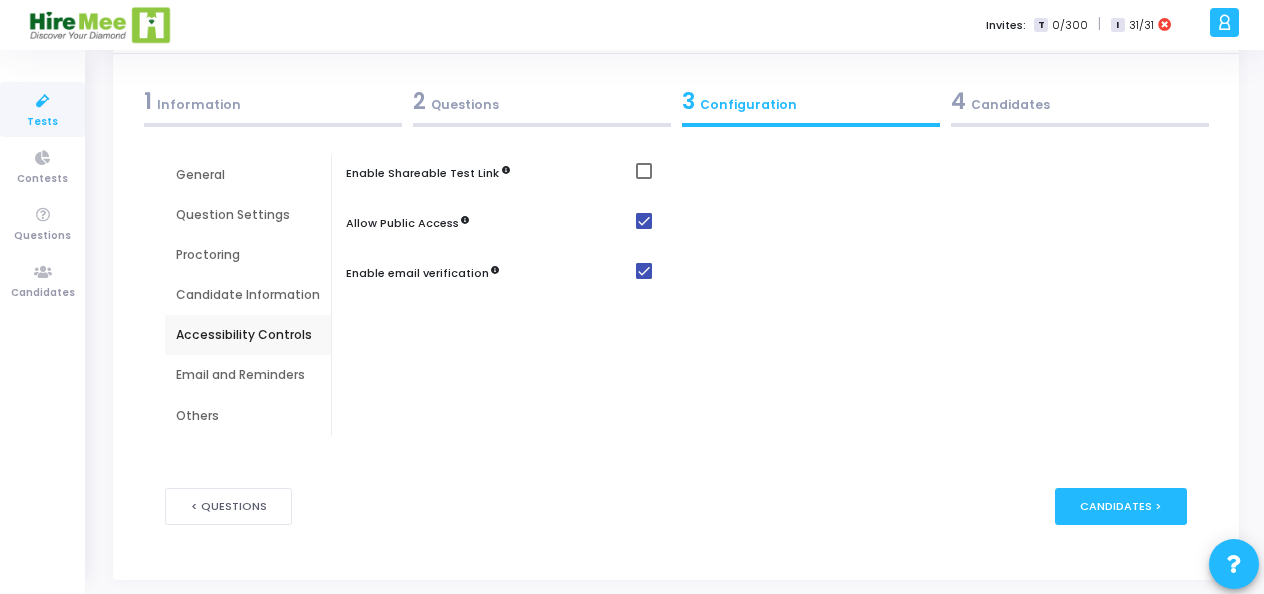 click on "Email and Reminders" at bounding box center (248, 375) 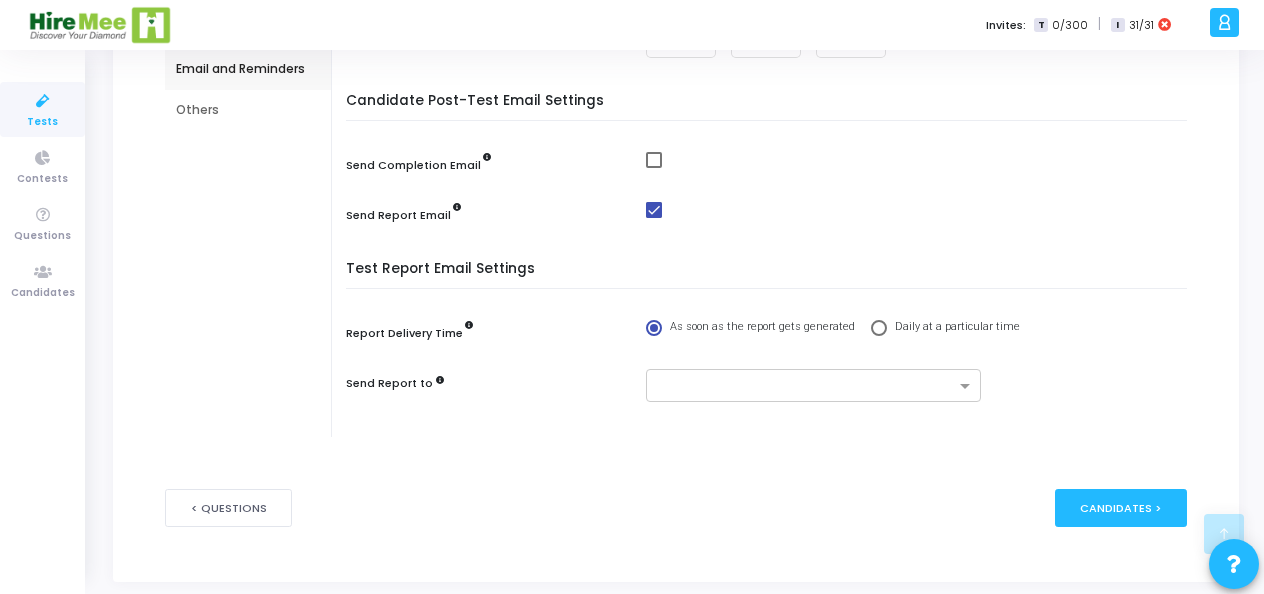 scroll, scrollTop: 191, scrollLeft: 0, axis: vertical 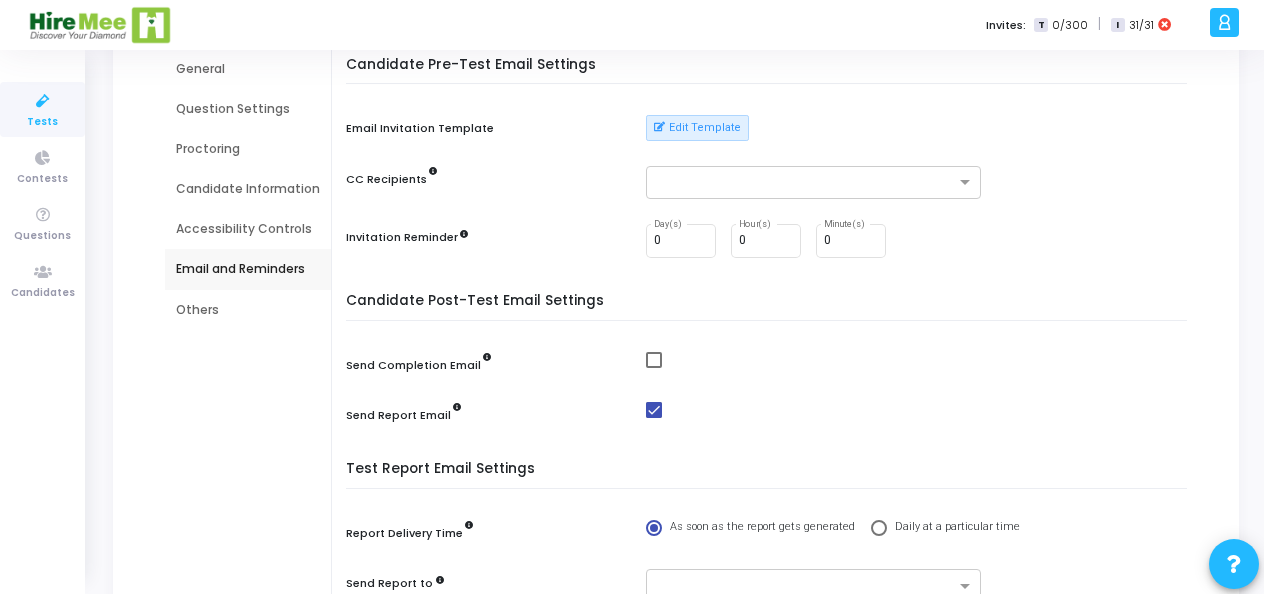 click on "Others" at bounding box center (248, 310) 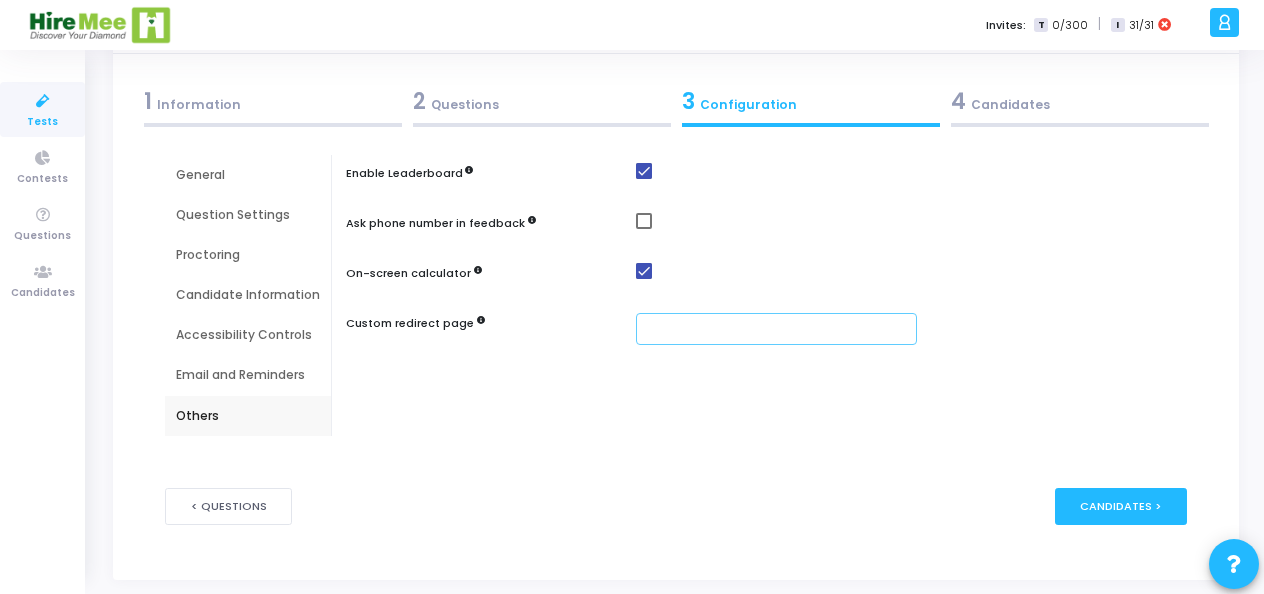click at bounding box center (776, 329) 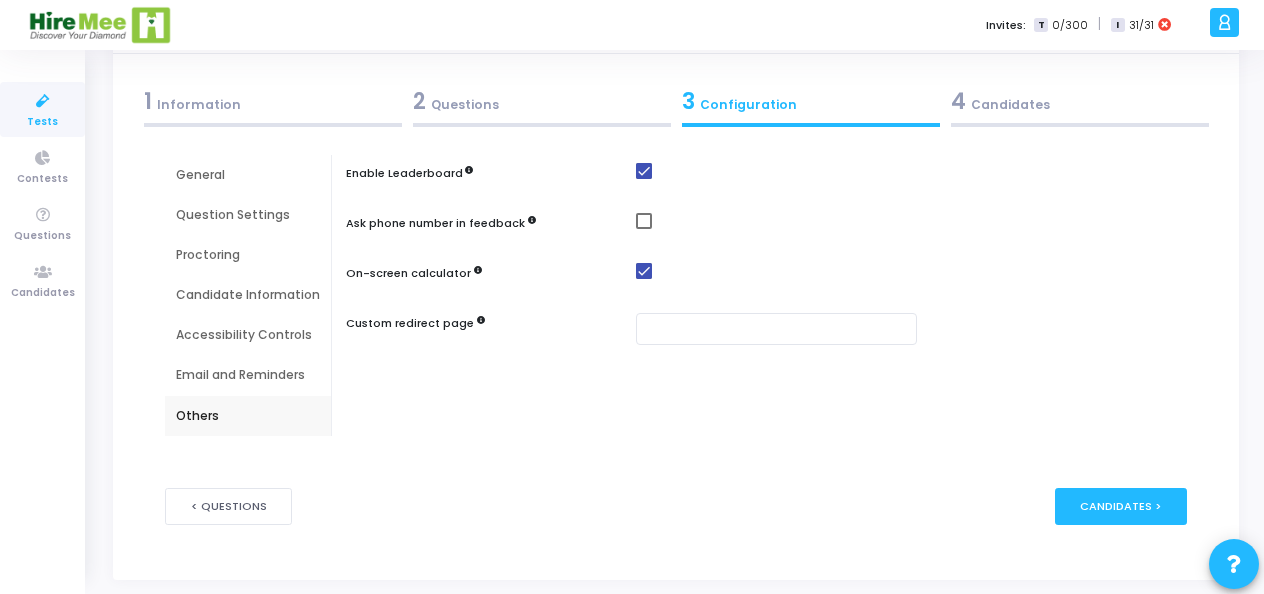 click on "Enable Leaderboard     Ask phone number in feedback     On-screen calculator     Custom redirect page" at bounding box center [771, 295] 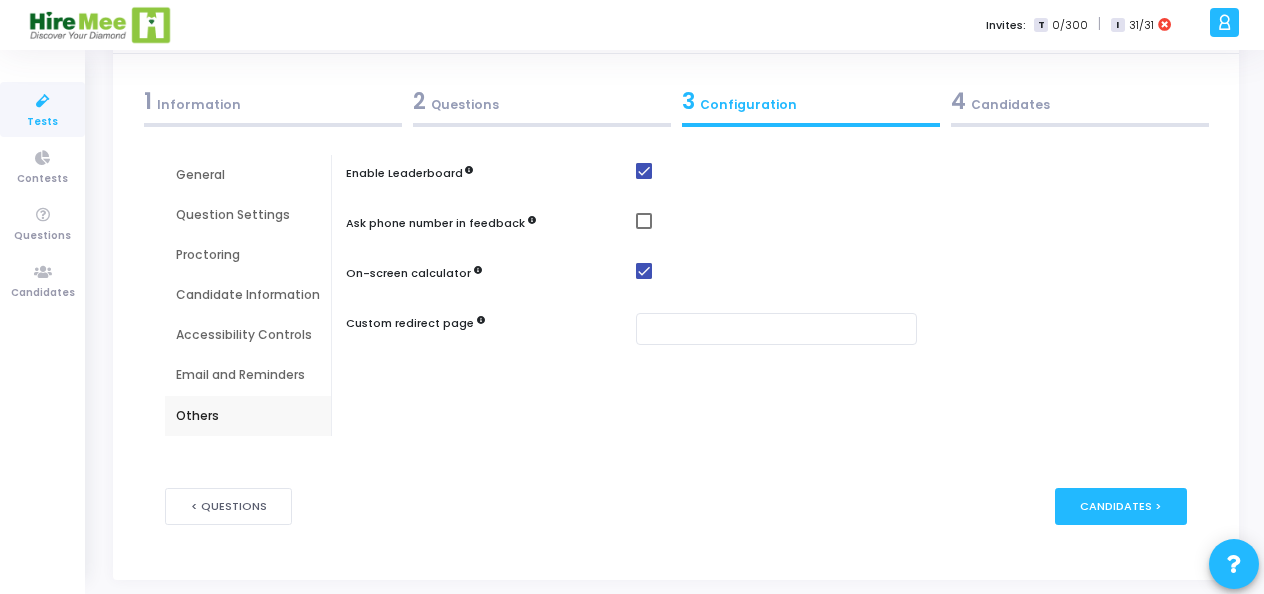 click on "Email and Reminders" at bounding box center [248, 375] 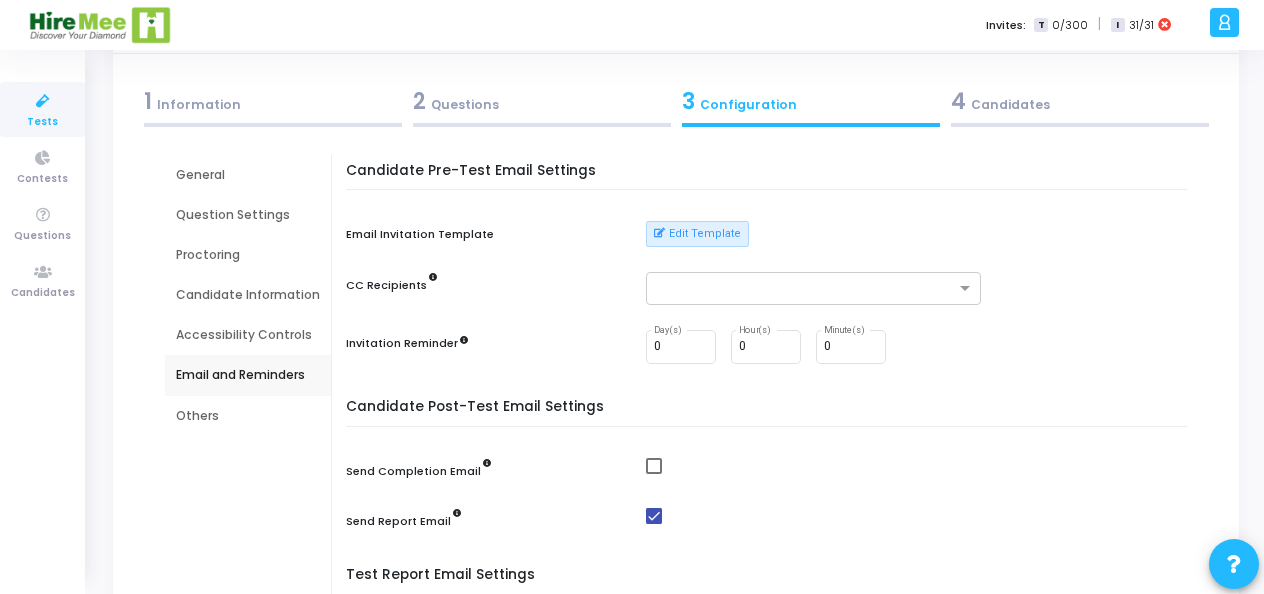 click on "Accessibility Controls" at bounding box center (248, 335) 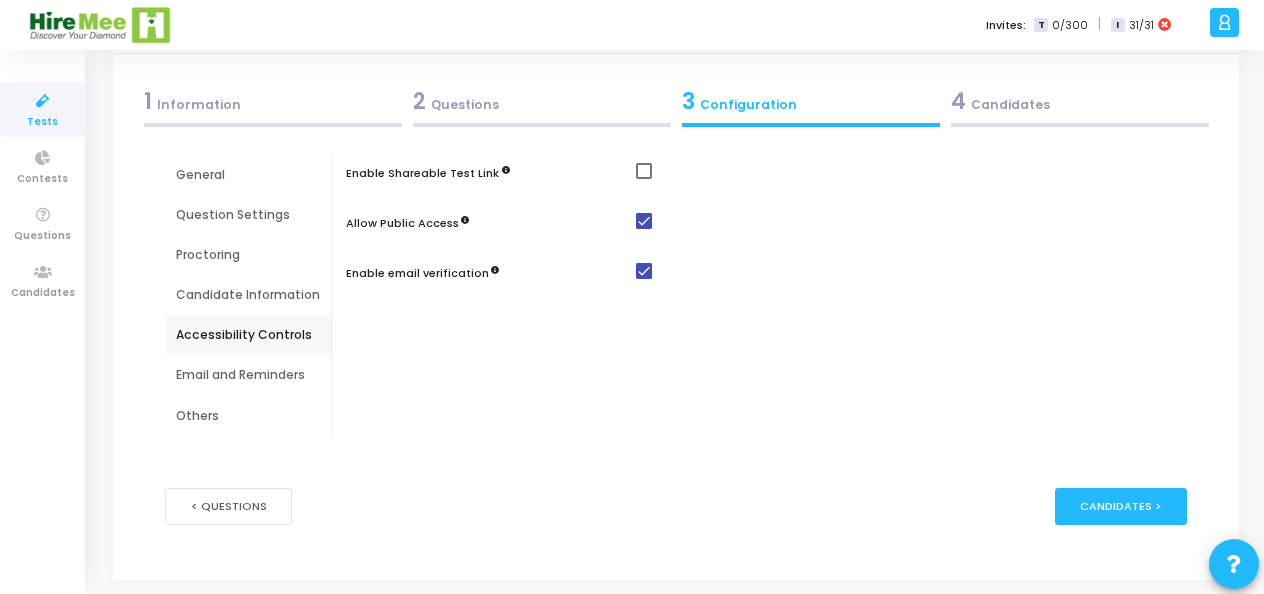click on "Others" at bounding box center (248, 416) 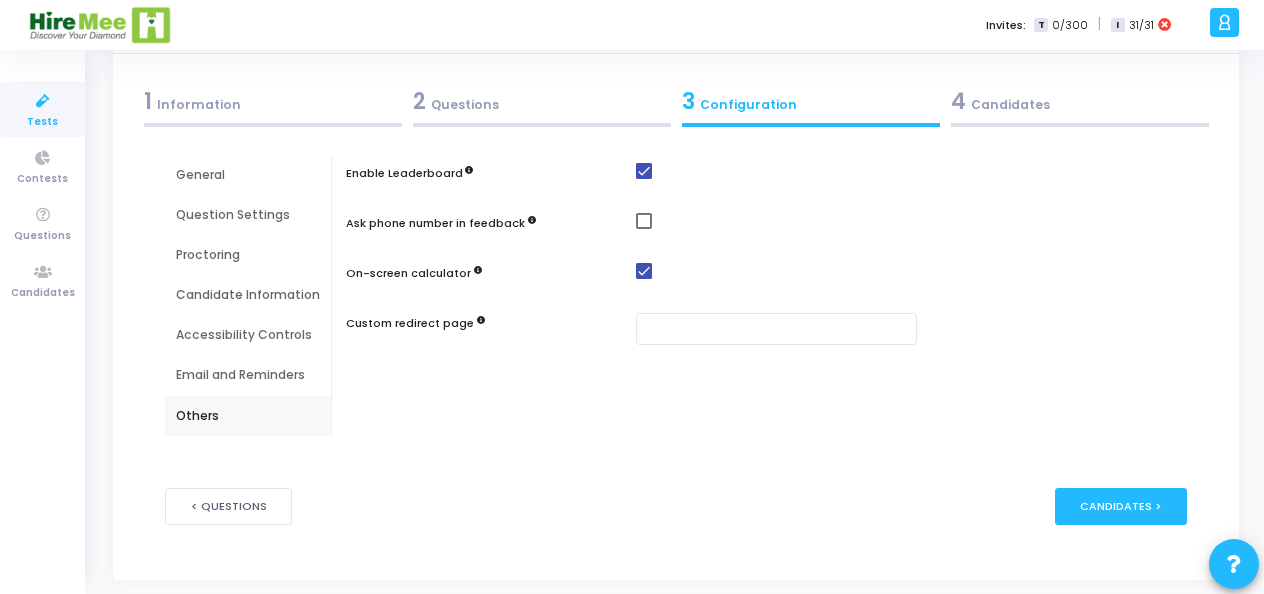 click on "Proctoring" at bounding box center [248, 255] 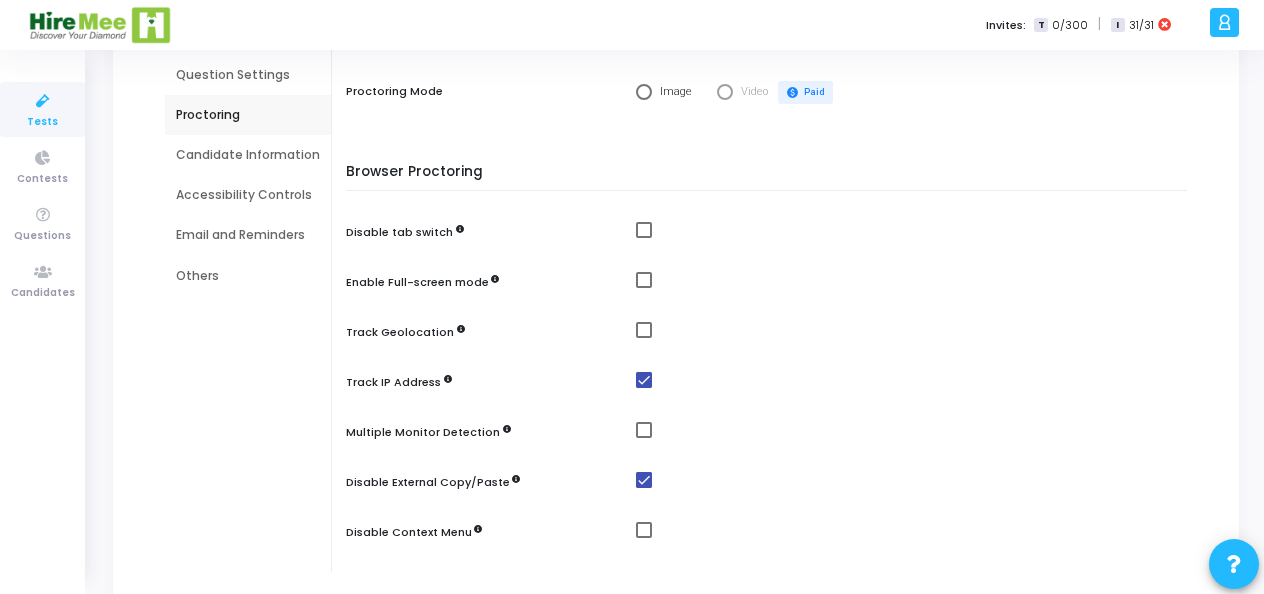 scroll, scrollTop: 185, scrollLeft: 0, axis: vertical 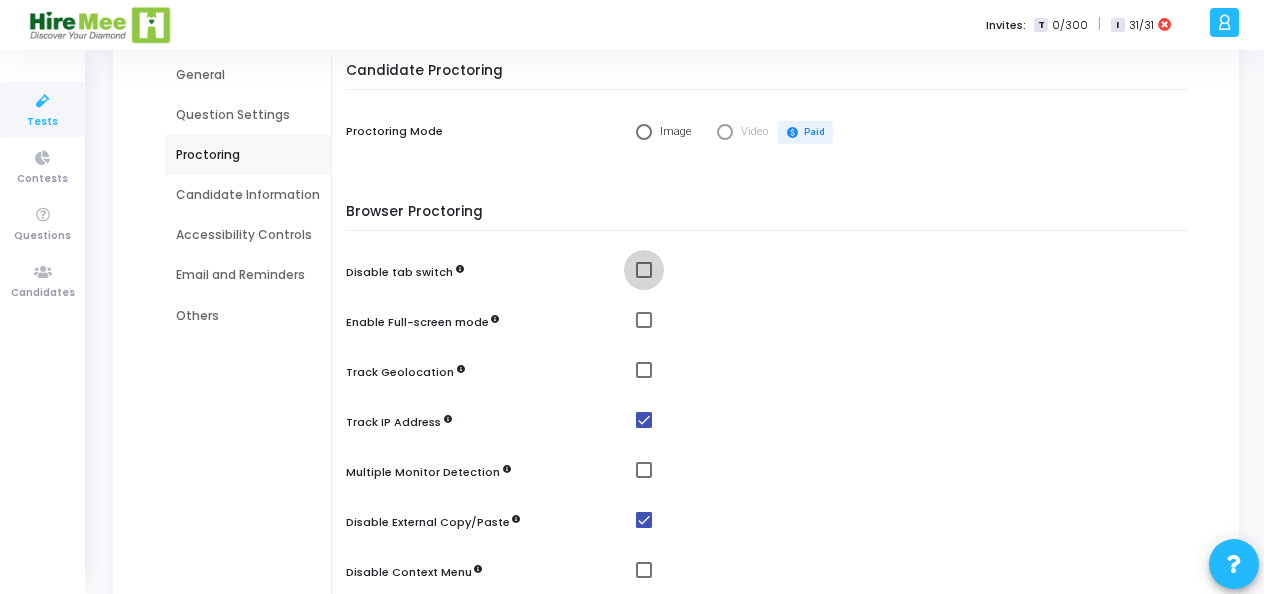 click at bounding box center [644, 270] 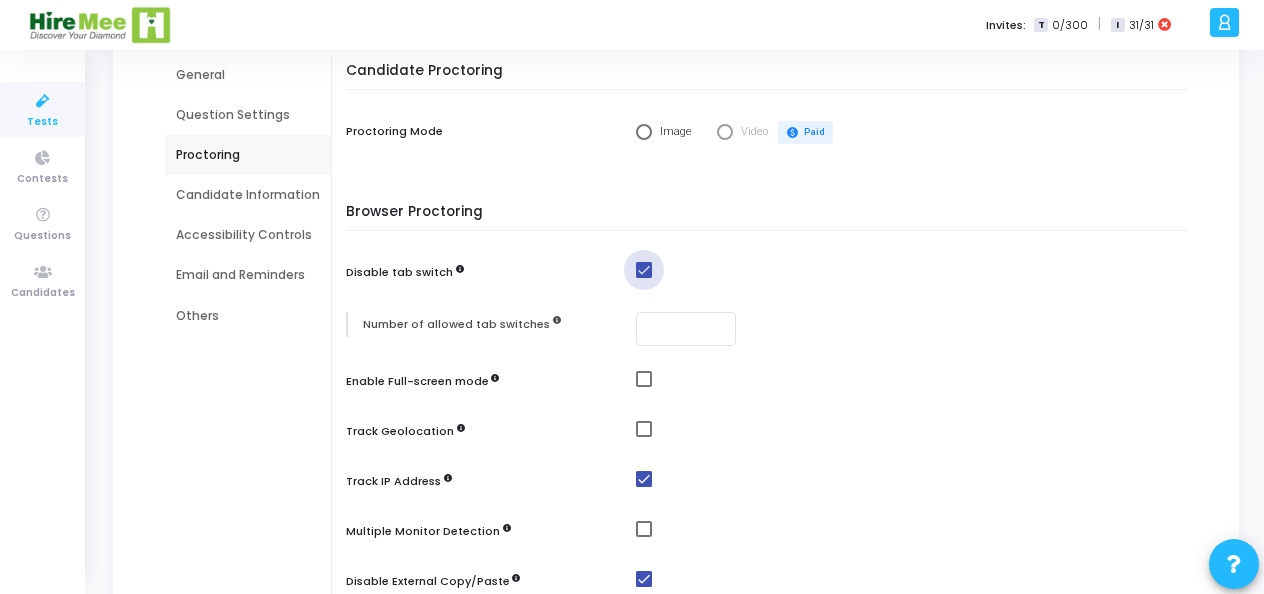 click at bounding box center [644, 270] 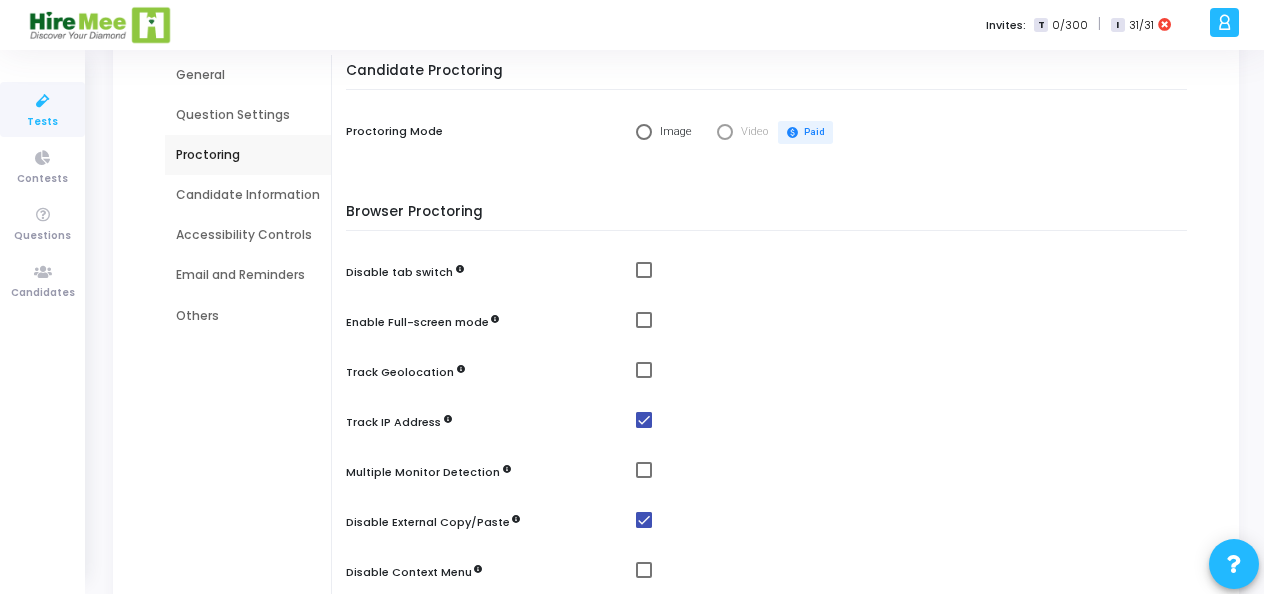click at bounding box center (916, 324) 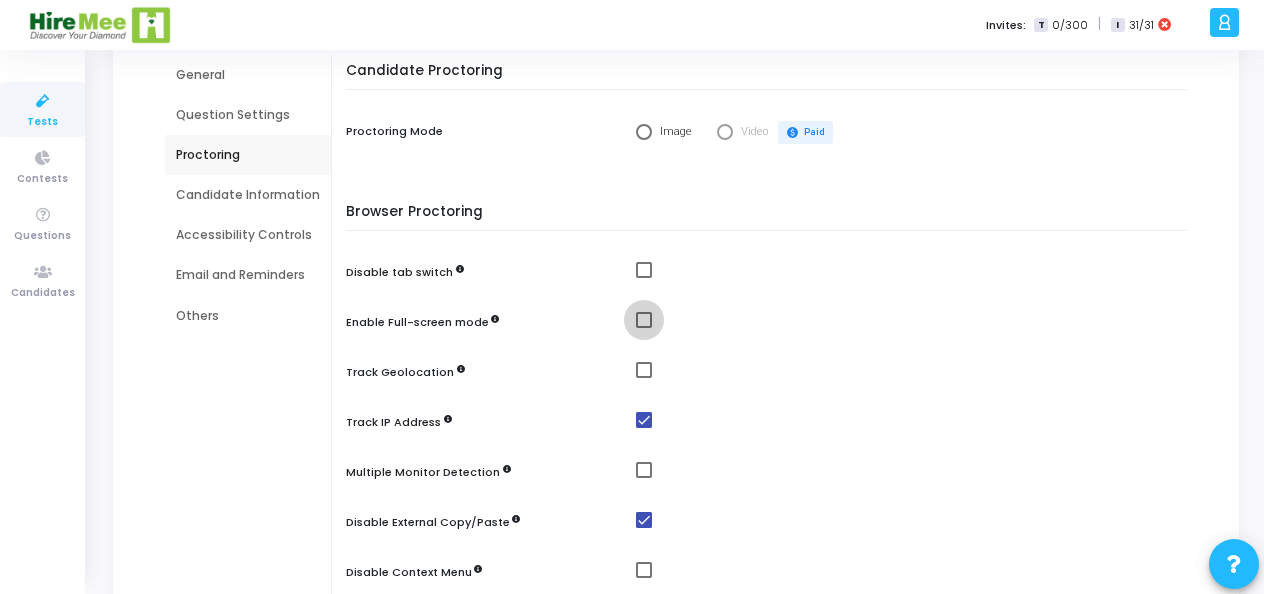 click at bounding box center [644, 320] 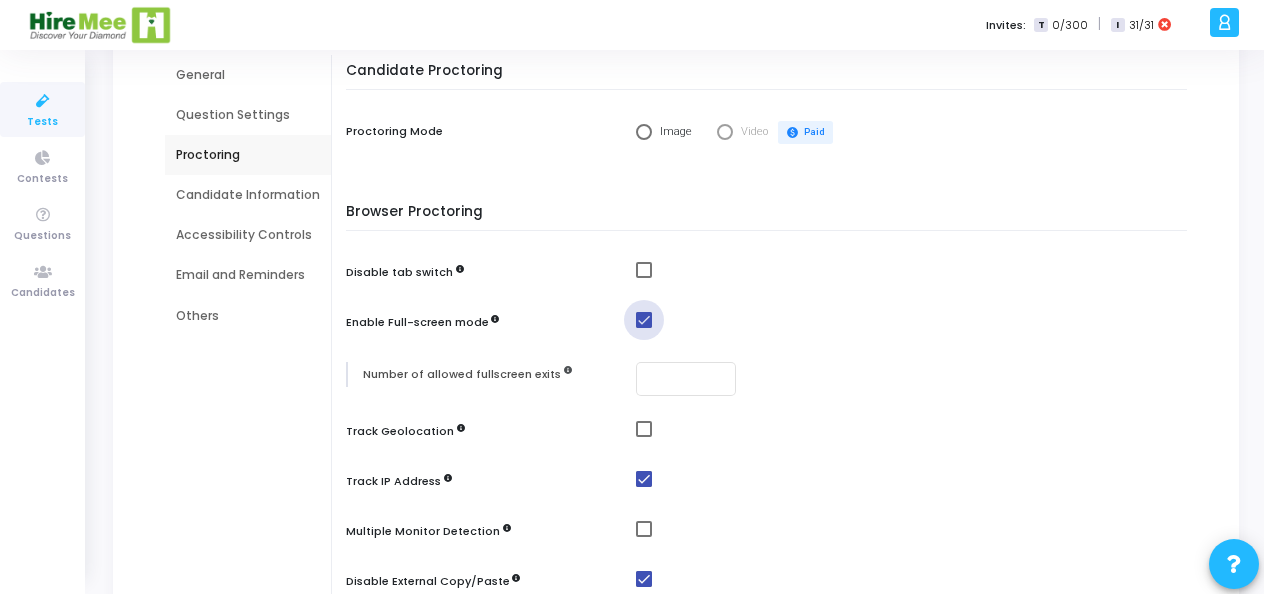 click at bounding box center [644, 320] 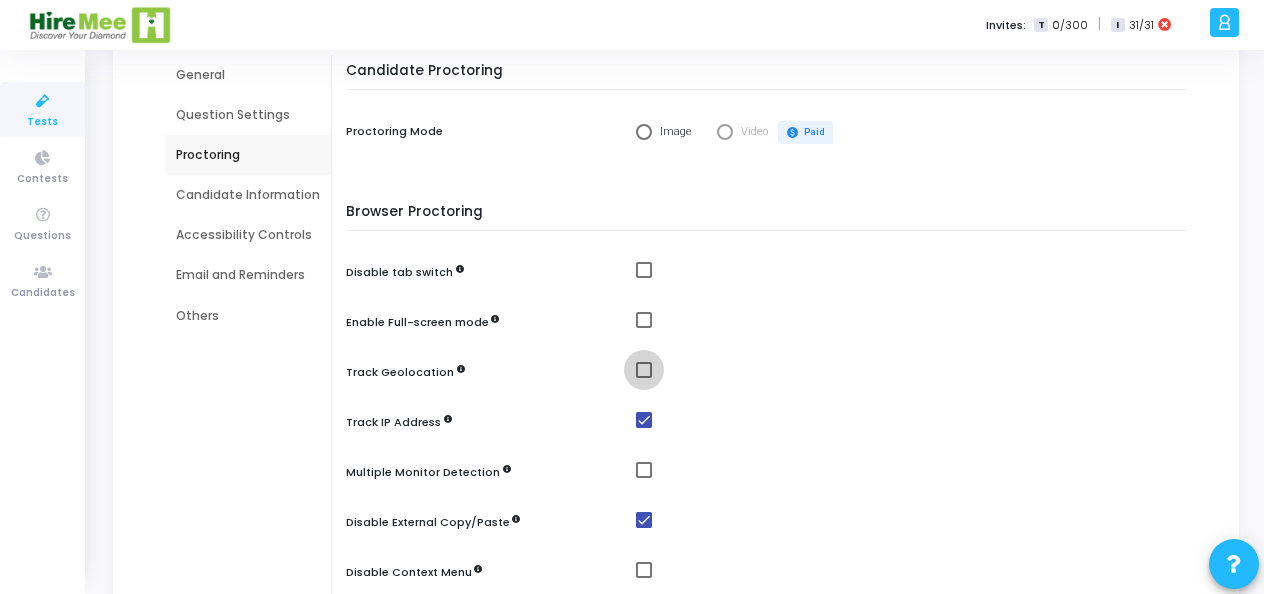 click at bounding box center [644, 370] 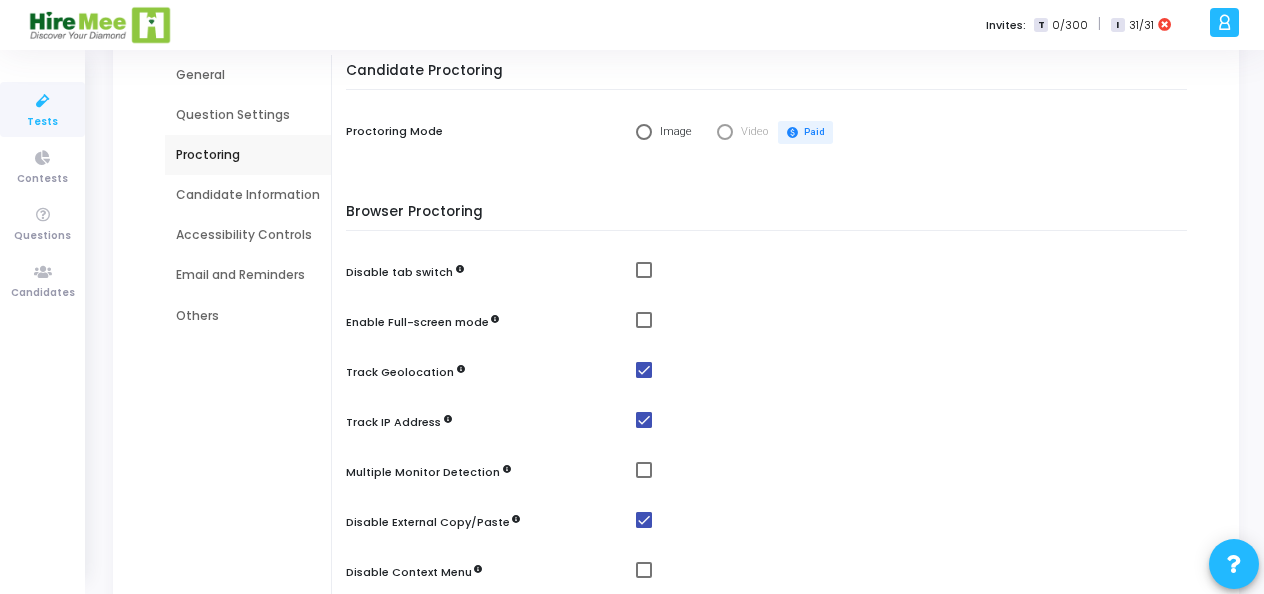 click at bounding box center (644, 370) 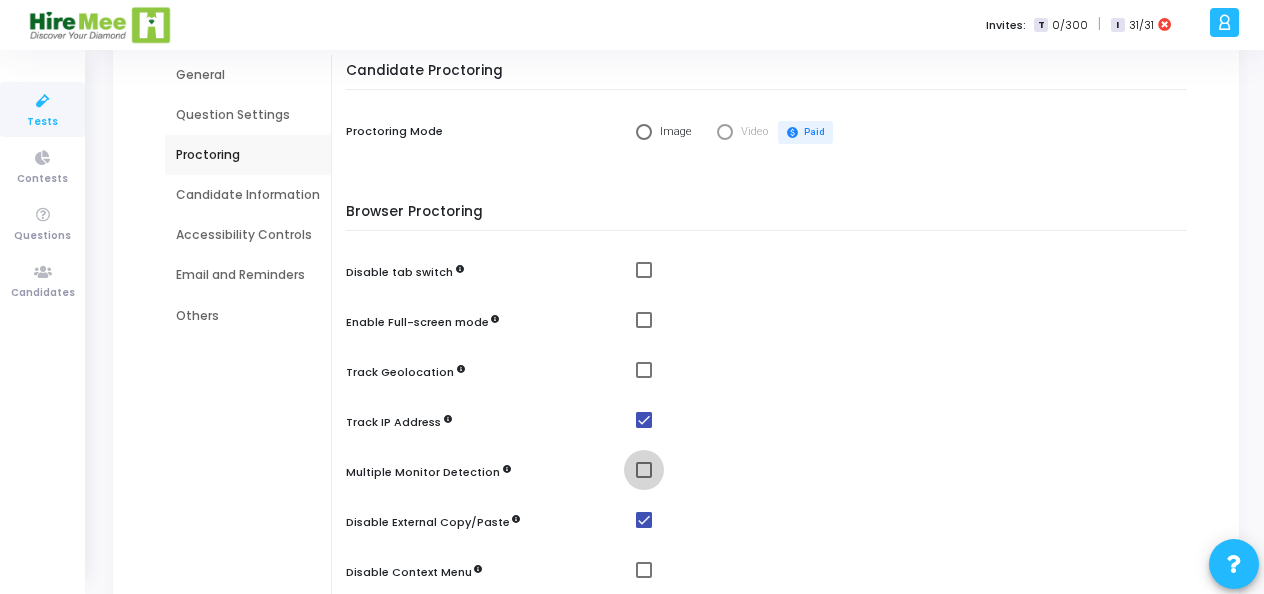 click at bounding box center [644, 470] 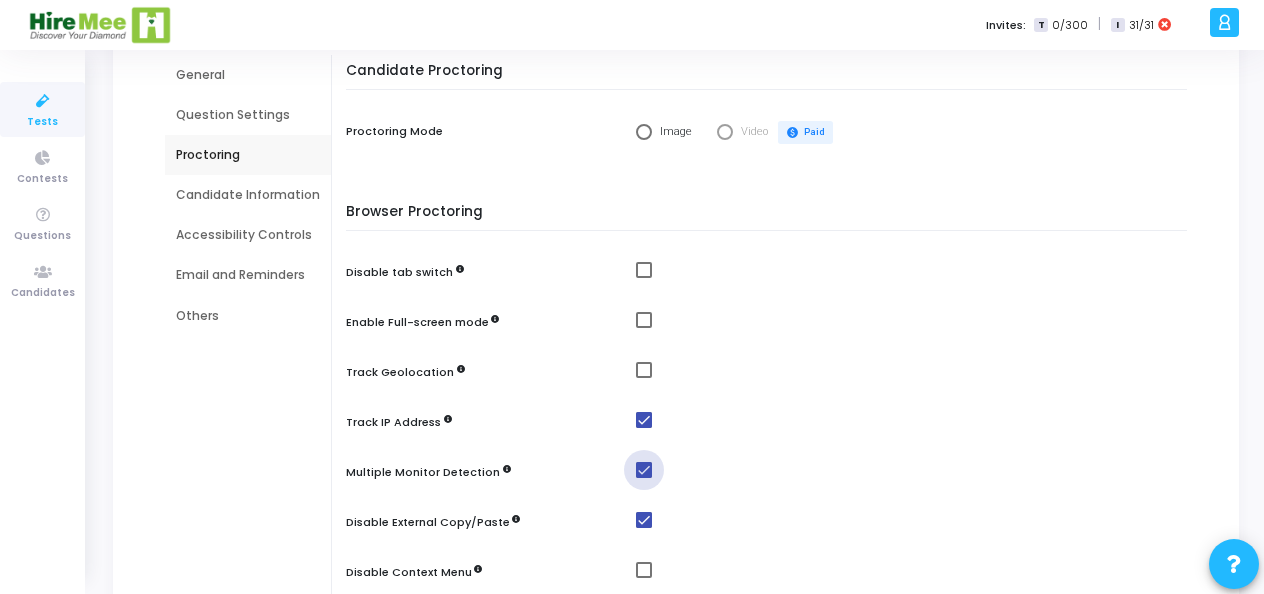click at bounding box center [644, 470] 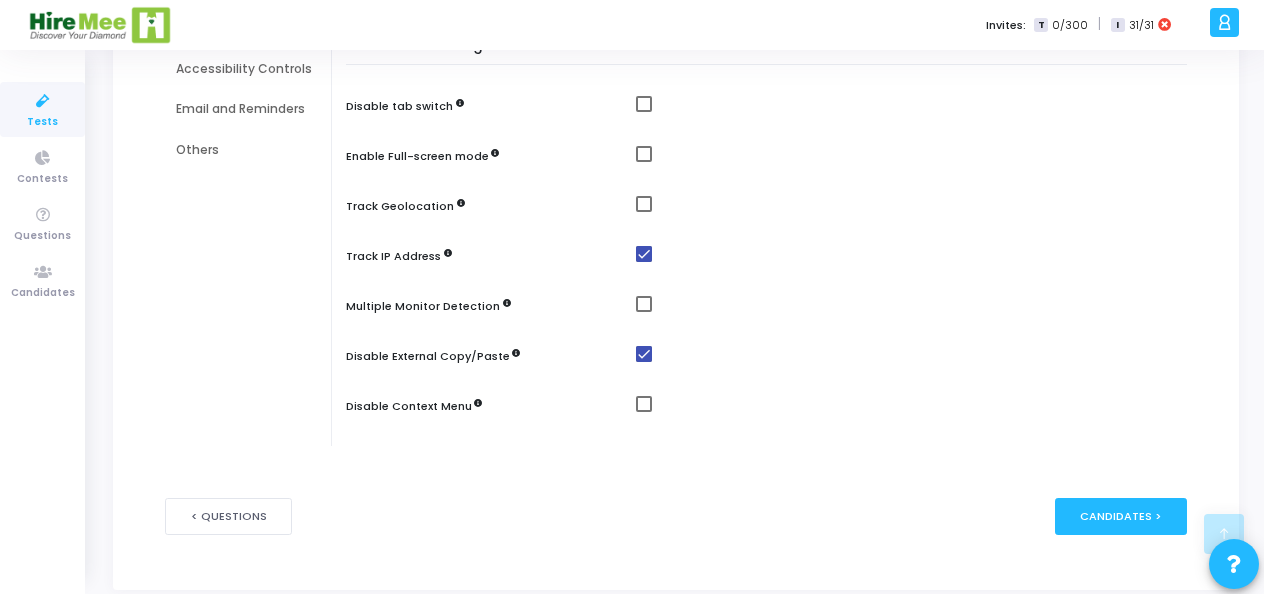 scroll, scrollTop: 360, scrollLeft: 0, axis: vertical 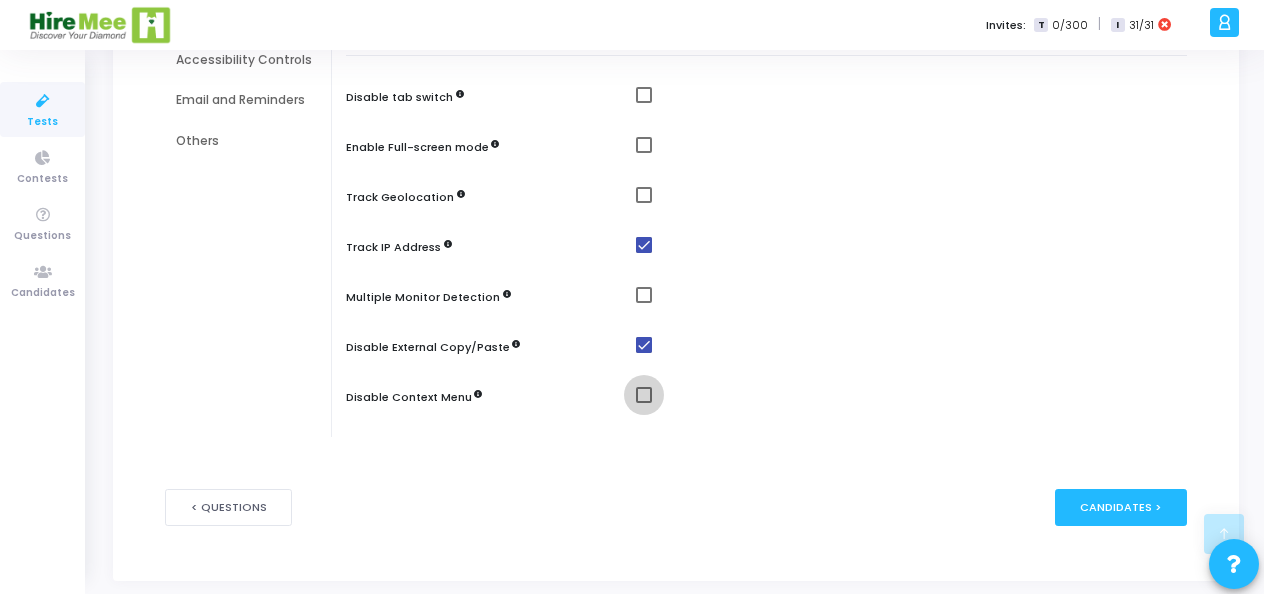 click at bounding box center (644, 395) 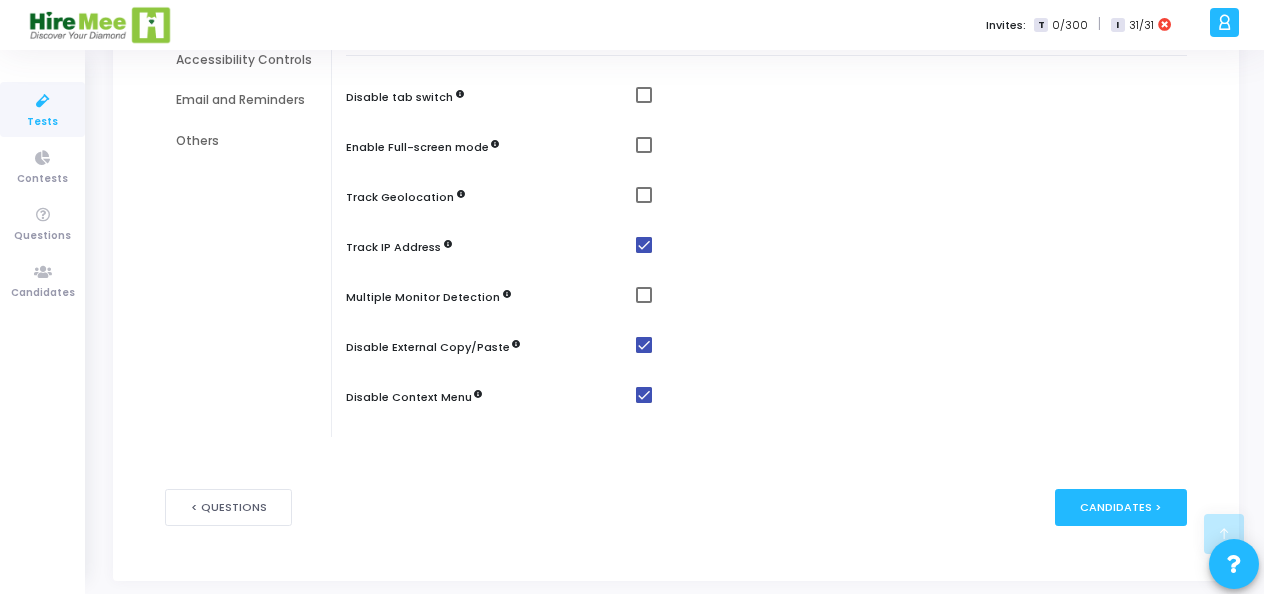 click at bounding box center (644, 395) 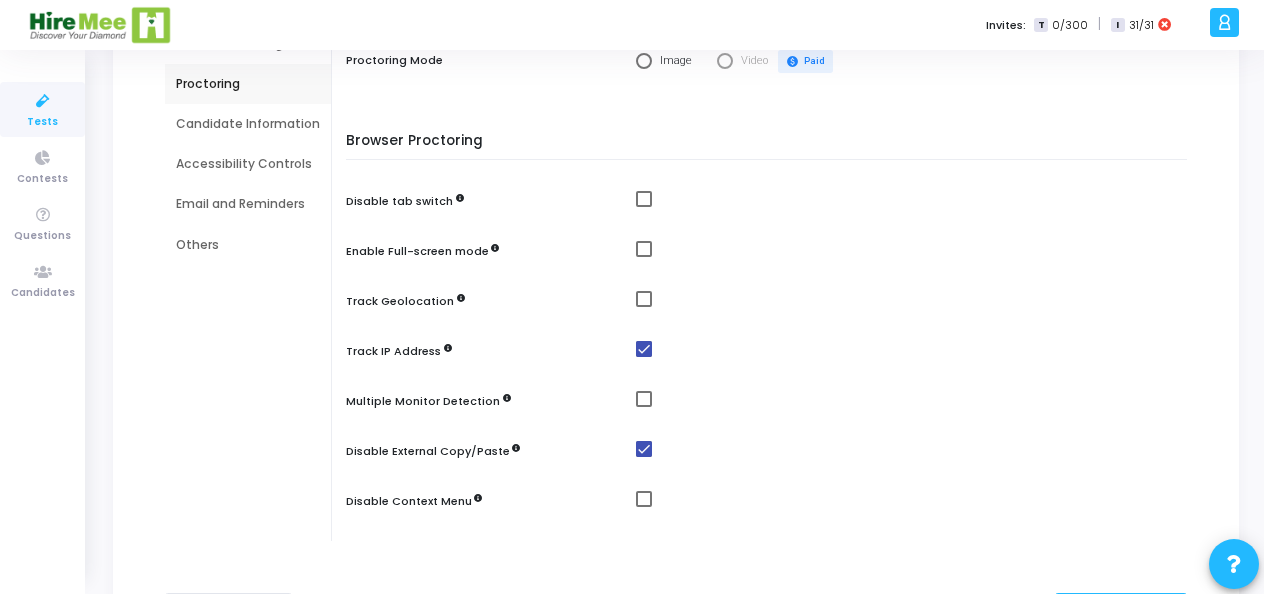 scroll, scrollTop: 160, scrollLeft: 0, axis: vertical 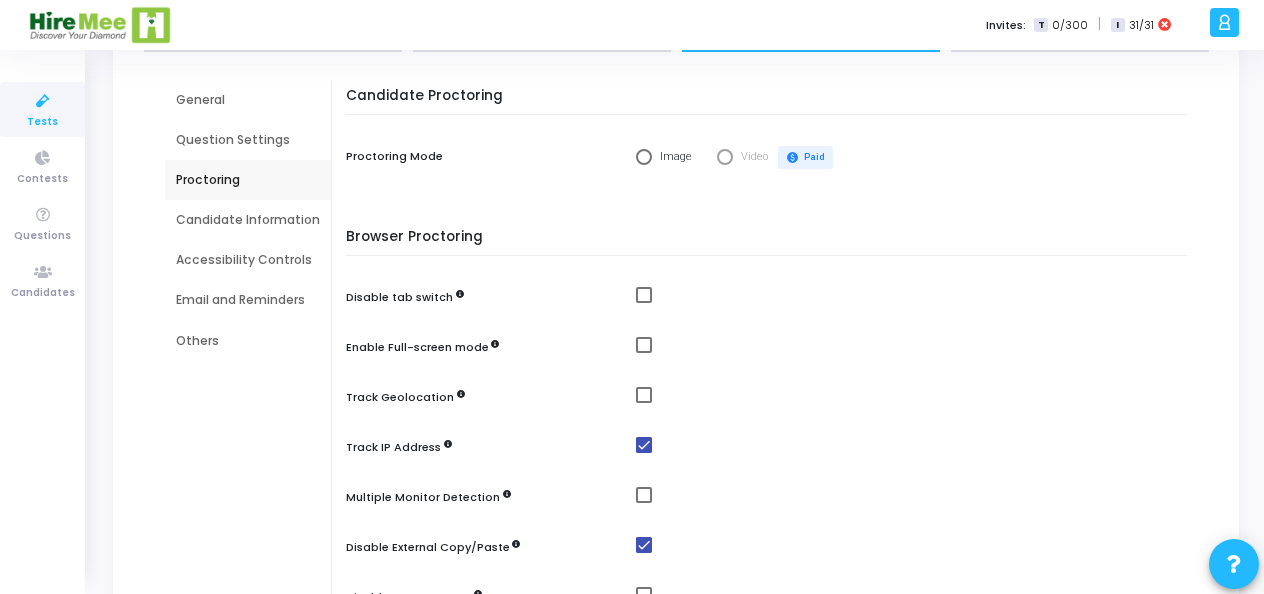 click on "Candidate Information" at bounding box center [248, 220] 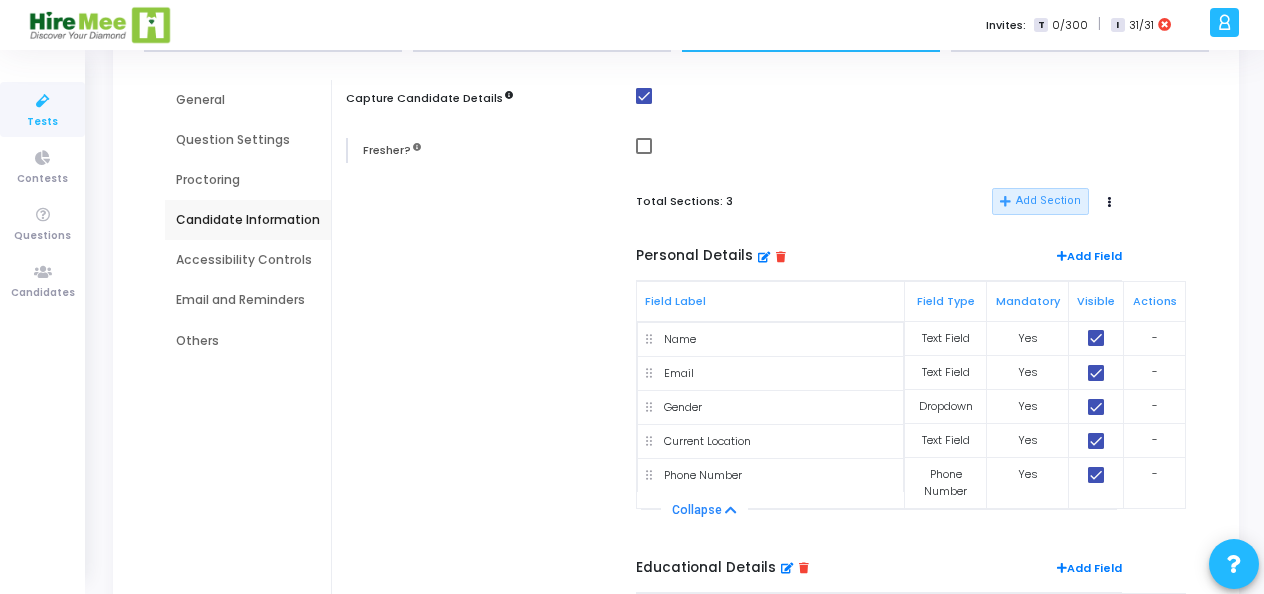 click at bounding box center [644, 146] 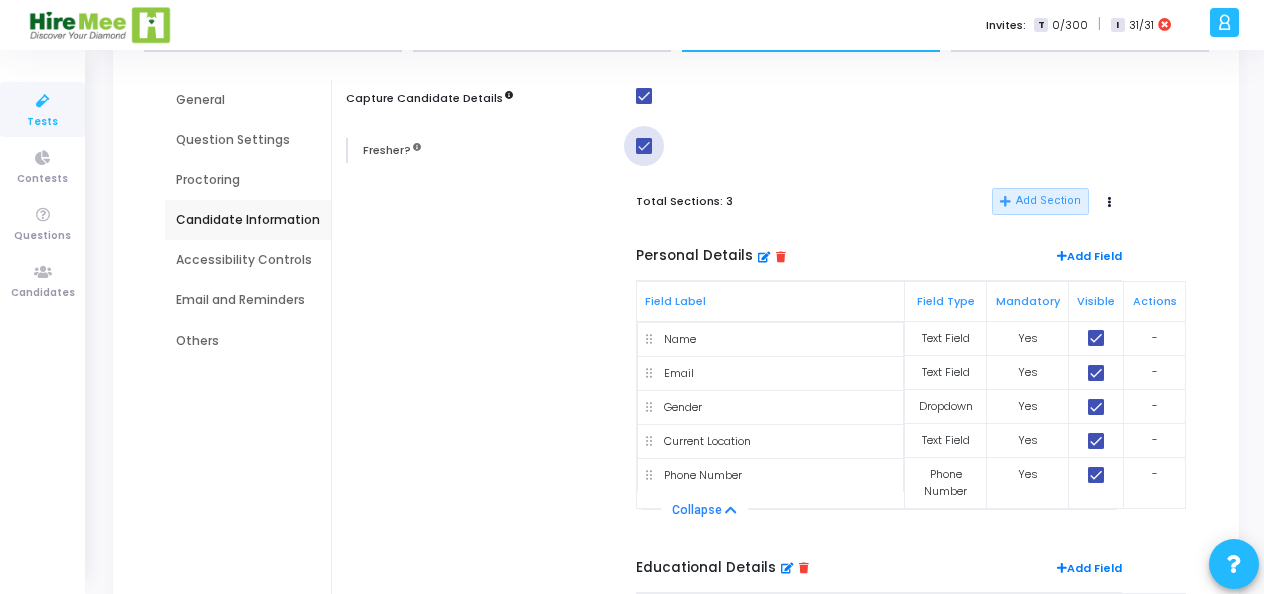 click at bounding box center (644, 146) 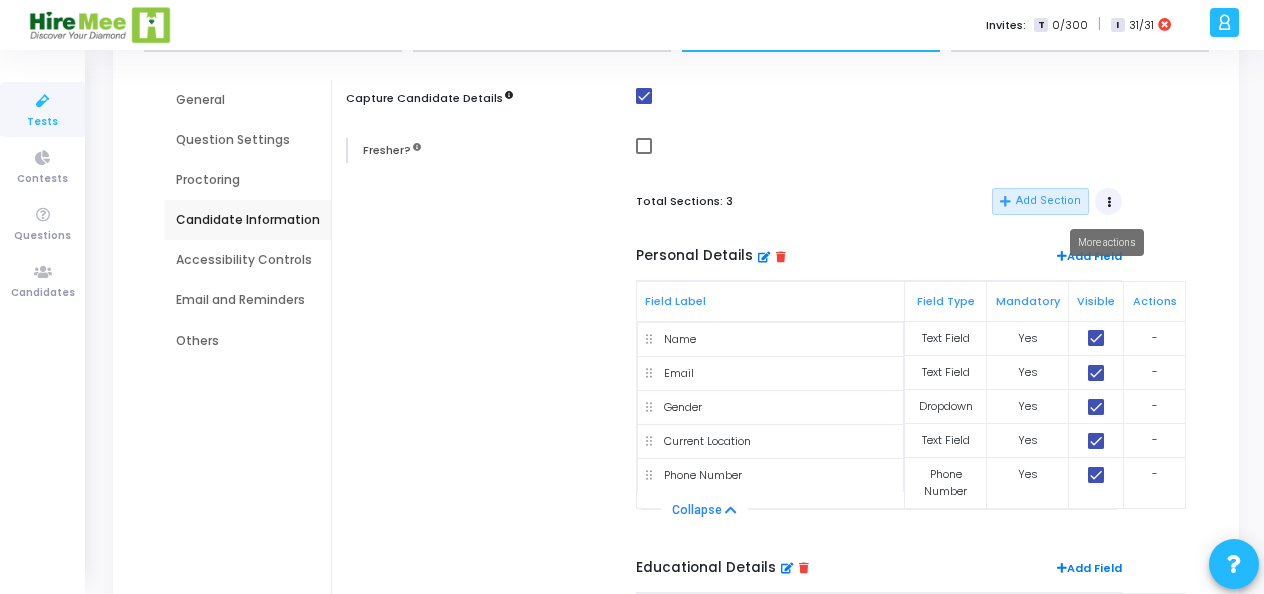 click at bounding box center (1109, 202) 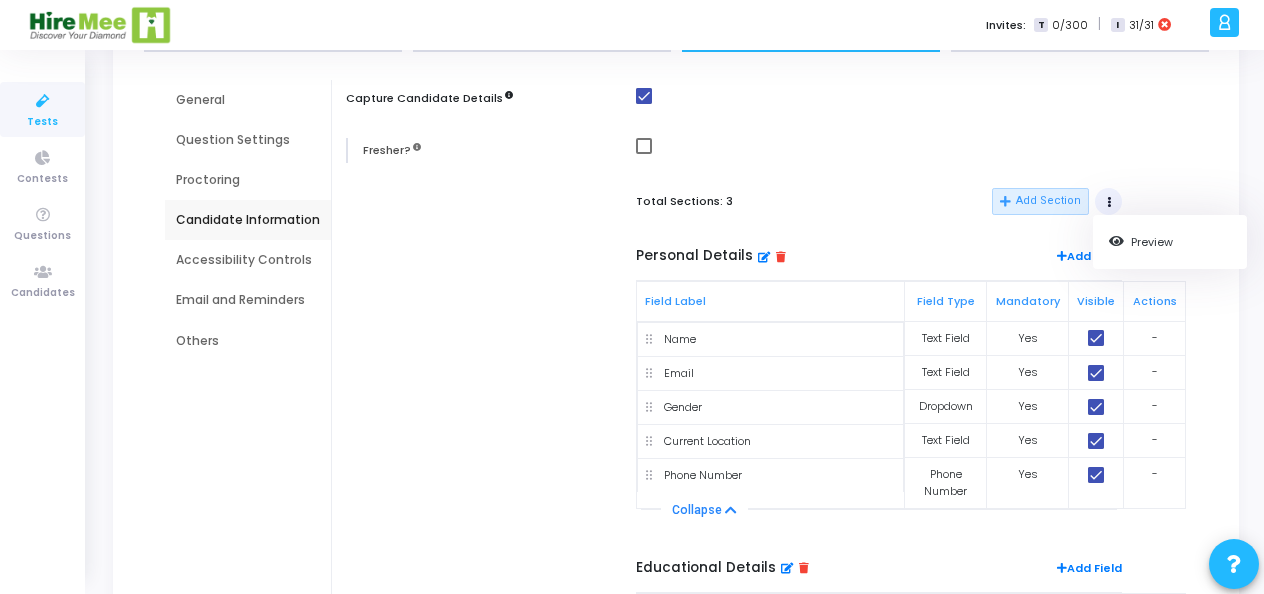 click at bounding box center [1109, 202] 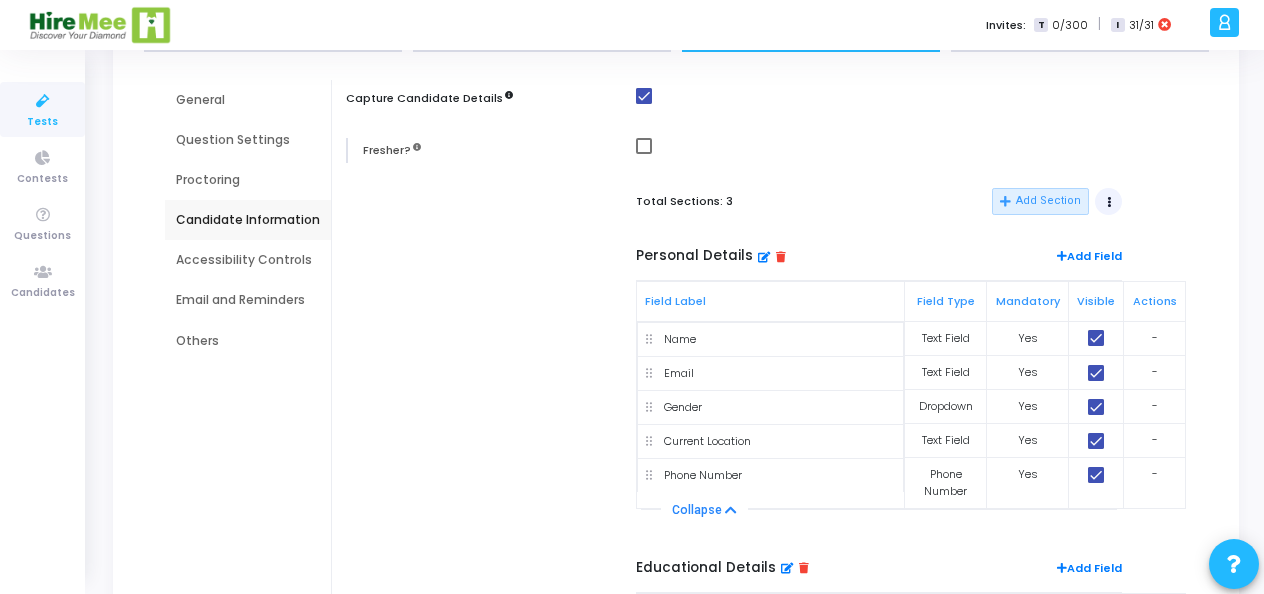 click at bounding box center [1109, 202] 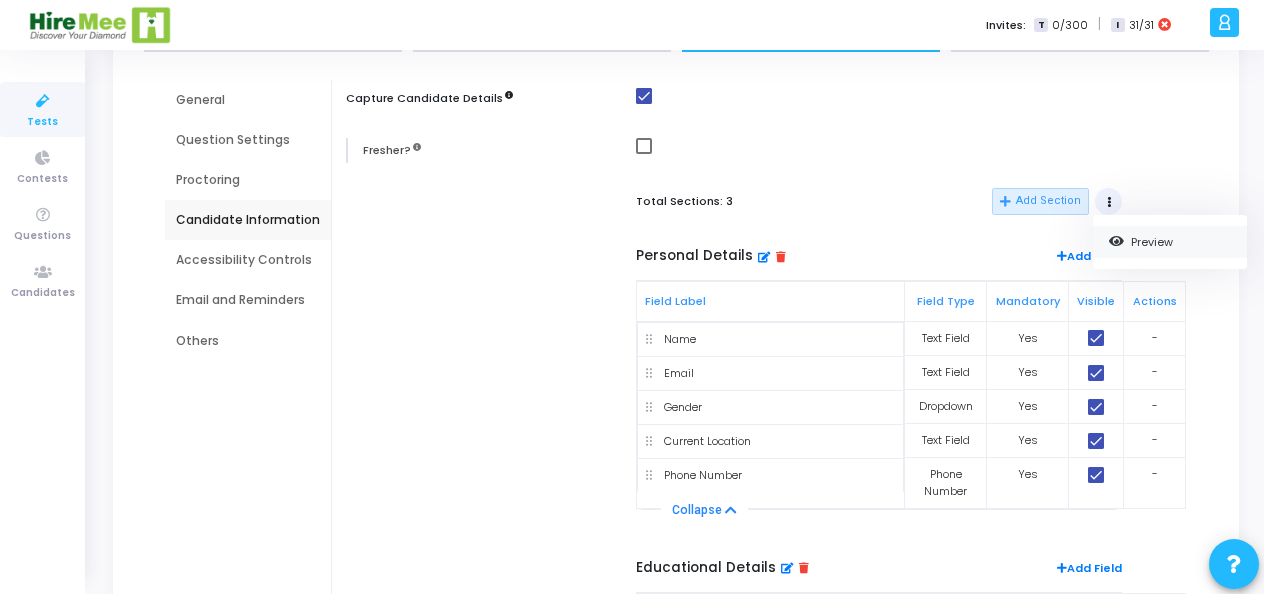click on "Preview" at bounding box center [1170, 242] 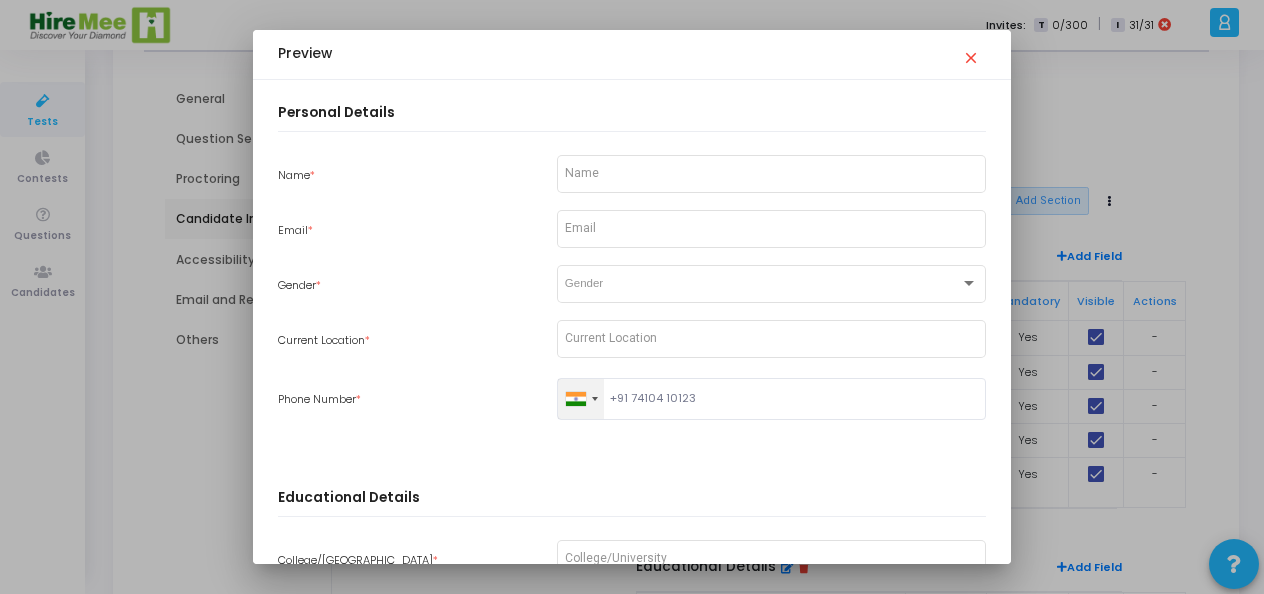 scroll, scrollTop: 0, scrollLeft: 0, axis: both 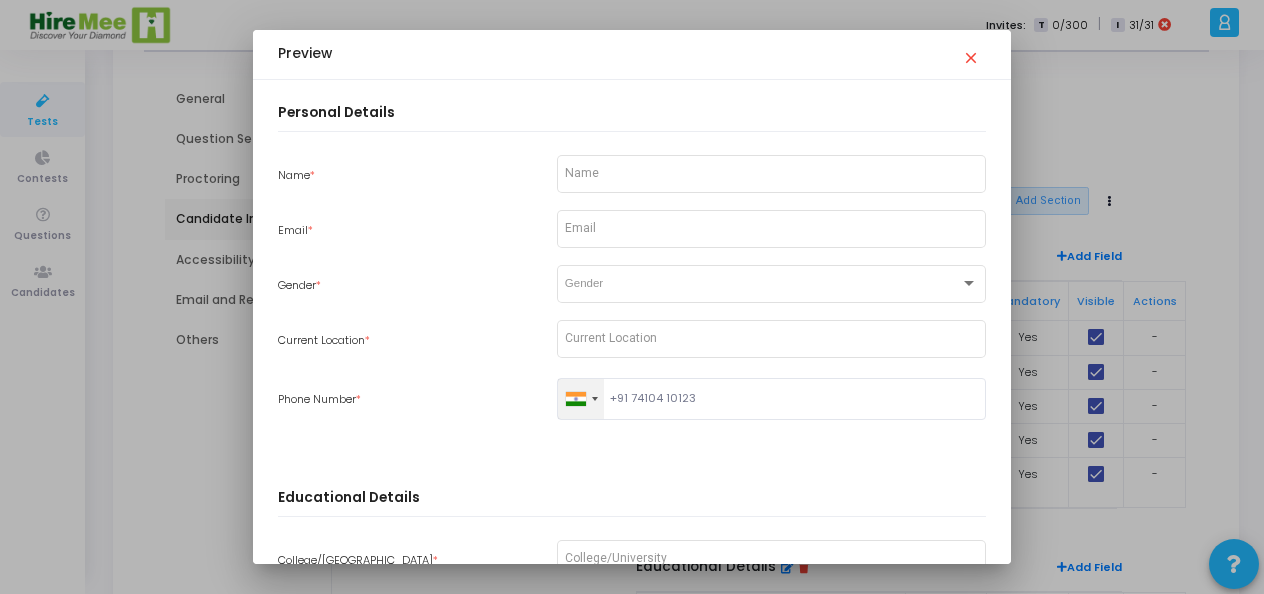 click on "close" at bounding box center (974, 52) 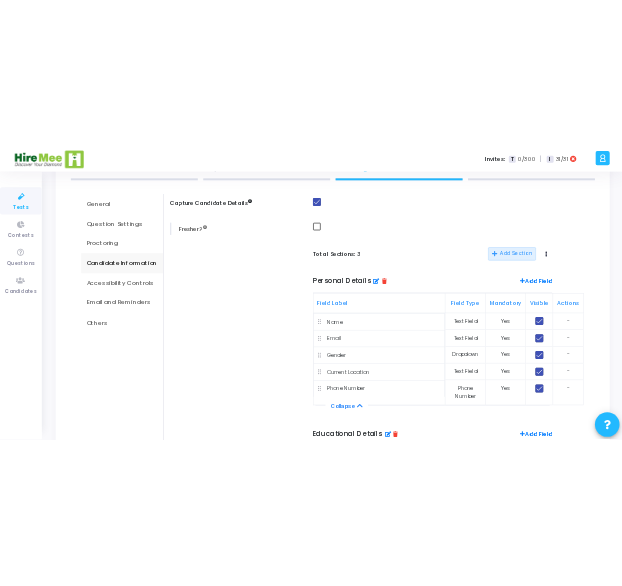 scroll, scrollTop: 0, scrollLeft: 0, axis: both 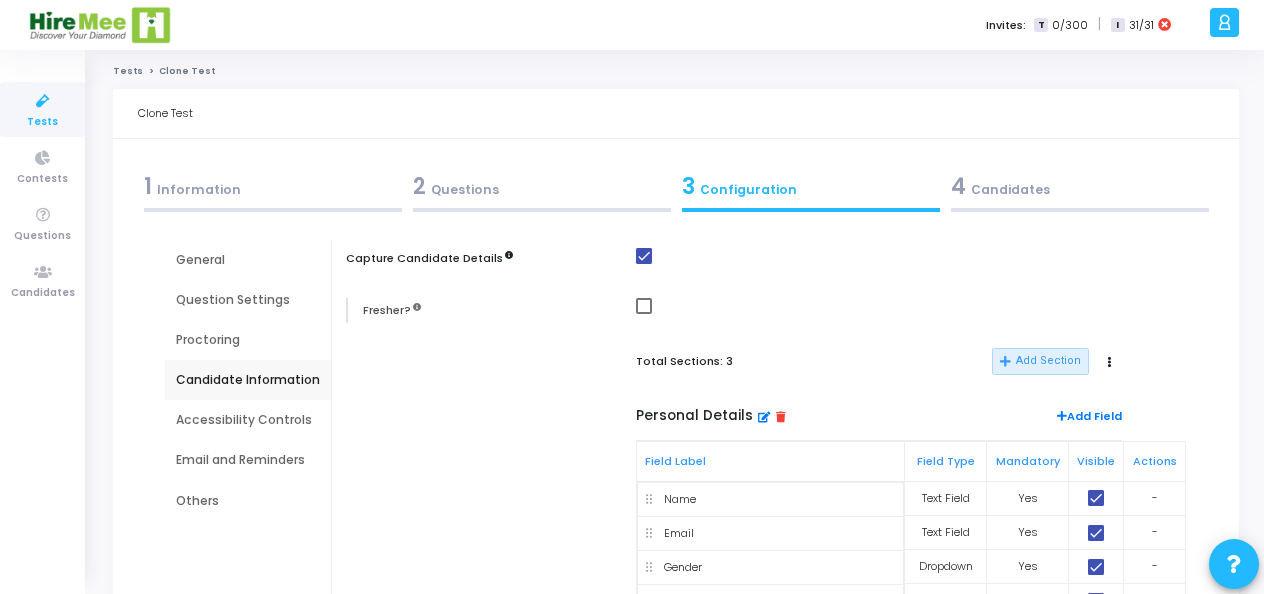 click on "Accessibility Controls" at bounding box center (248, 420) 